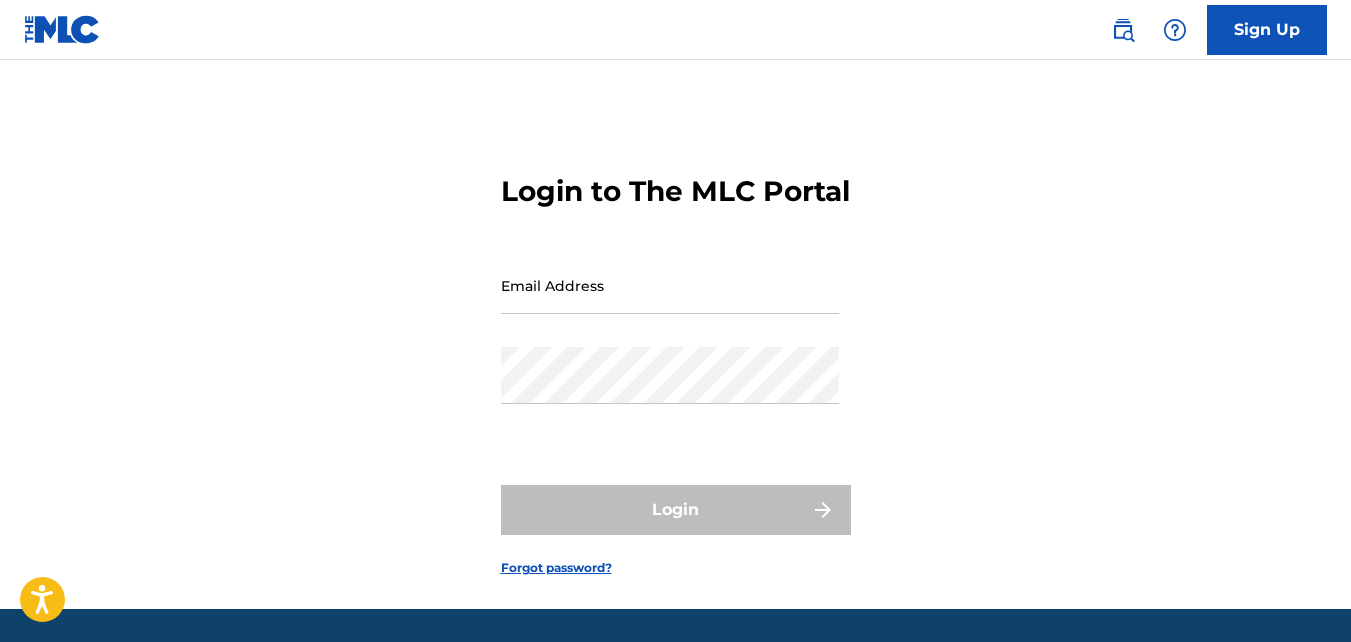 scroll, scrollTop: 0, scrollLeft: 0, axis: both 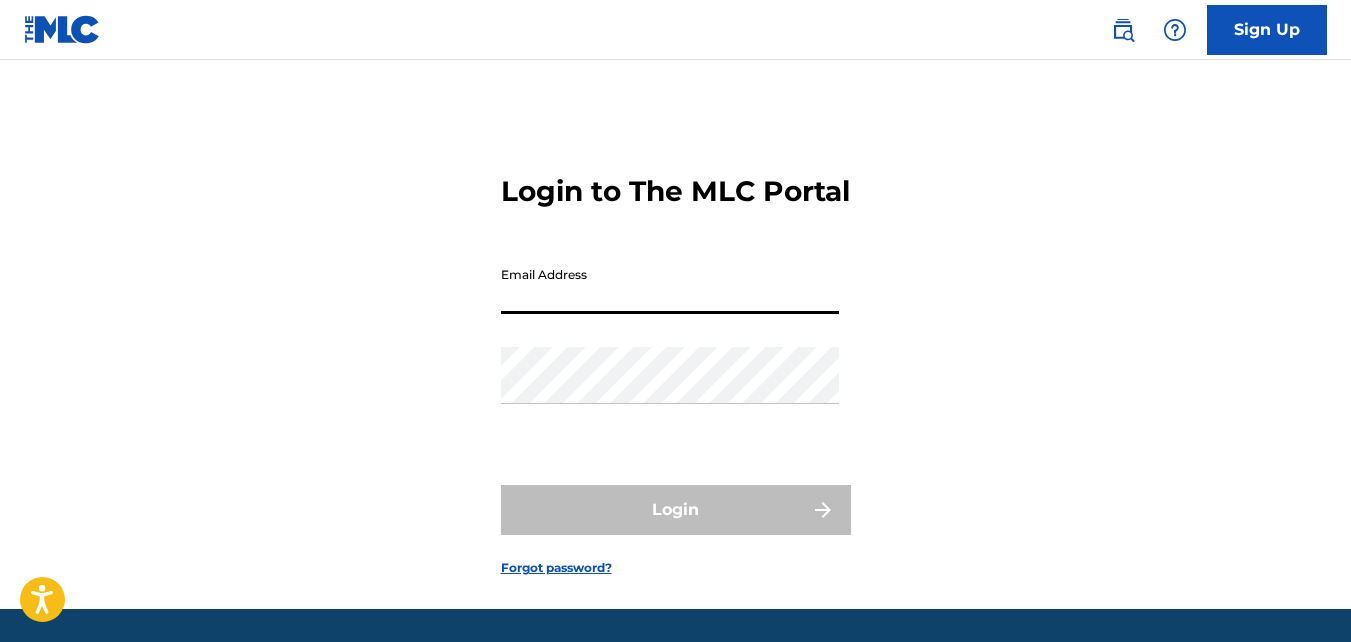click on "Email Address" at bounding box center [670, 285] 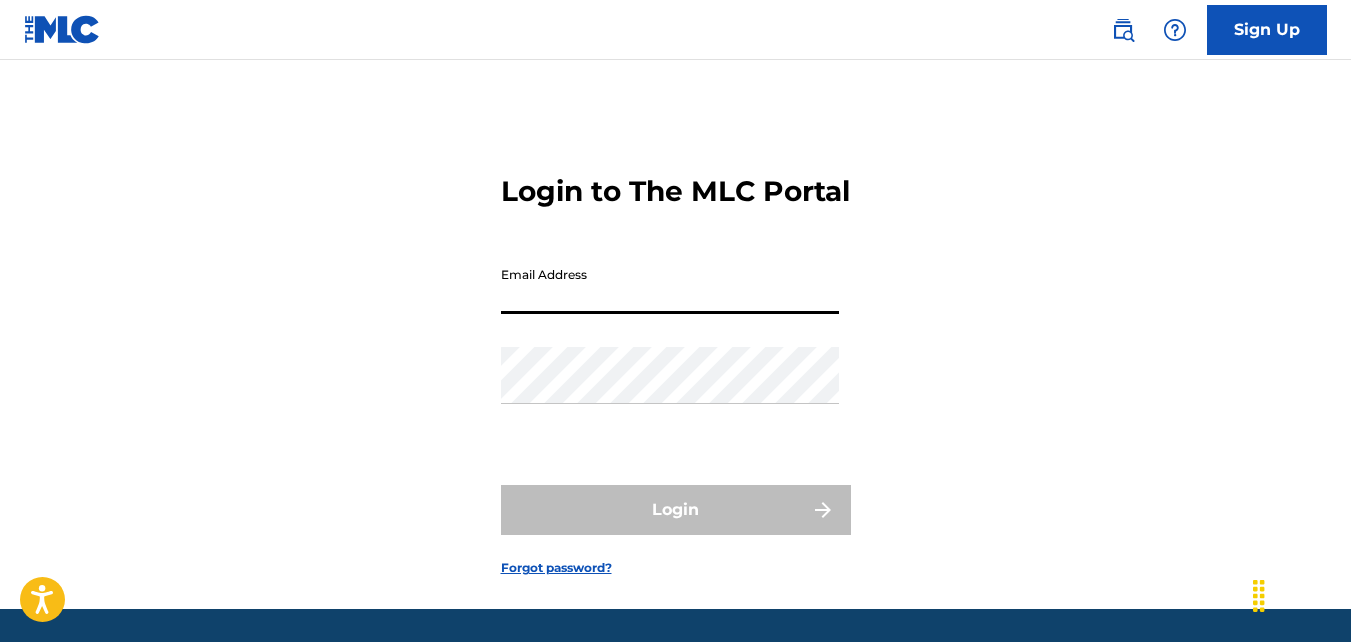 type on "[EMAIL]" 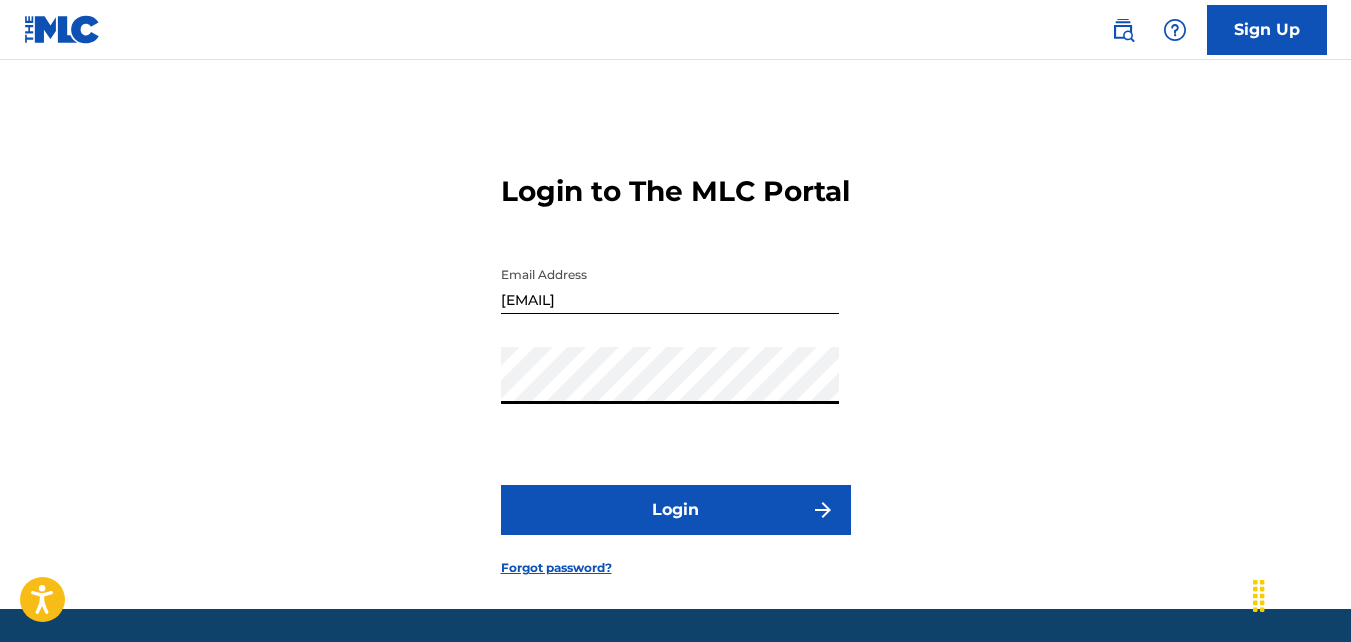 click on "Login" at bounding box center [676, 510] 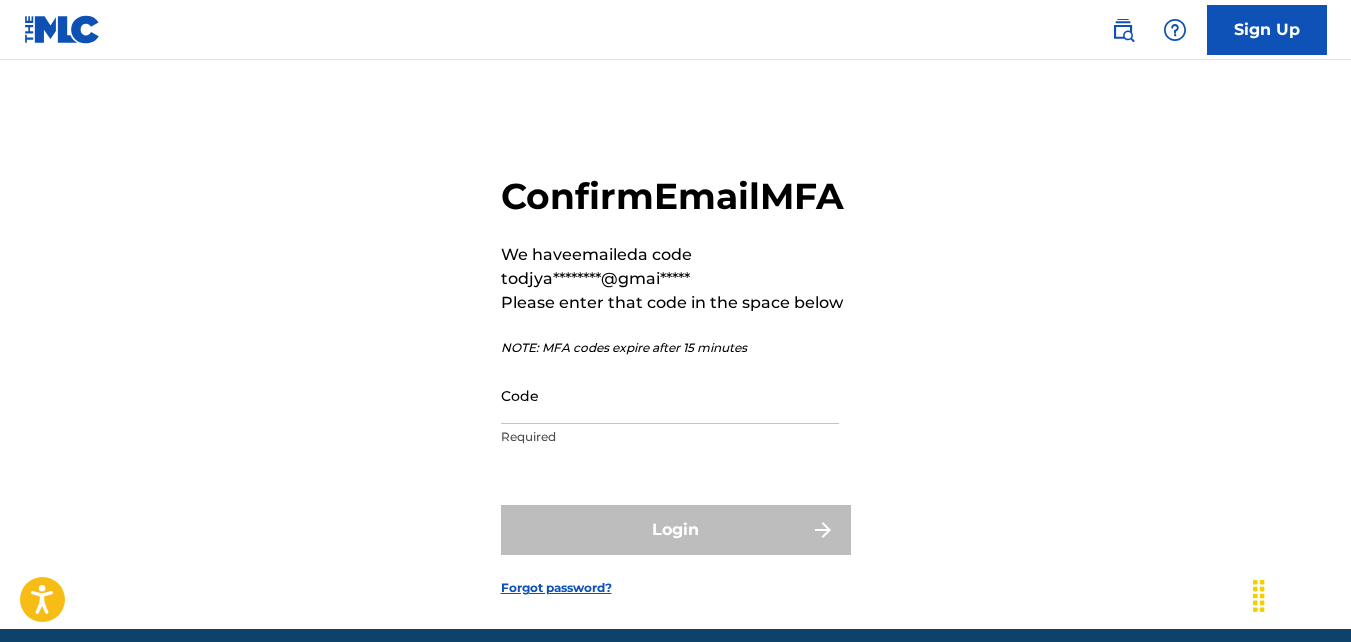 click on "Code" at bounding box center [670, 395] 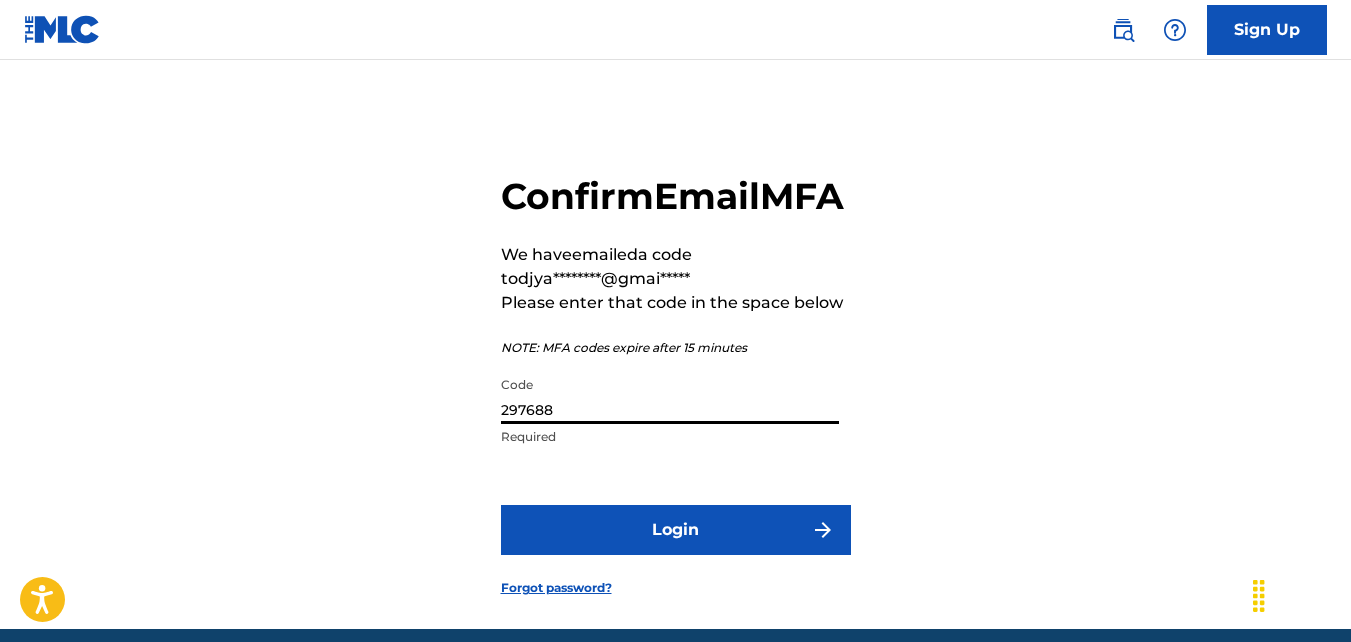 type on "297688" 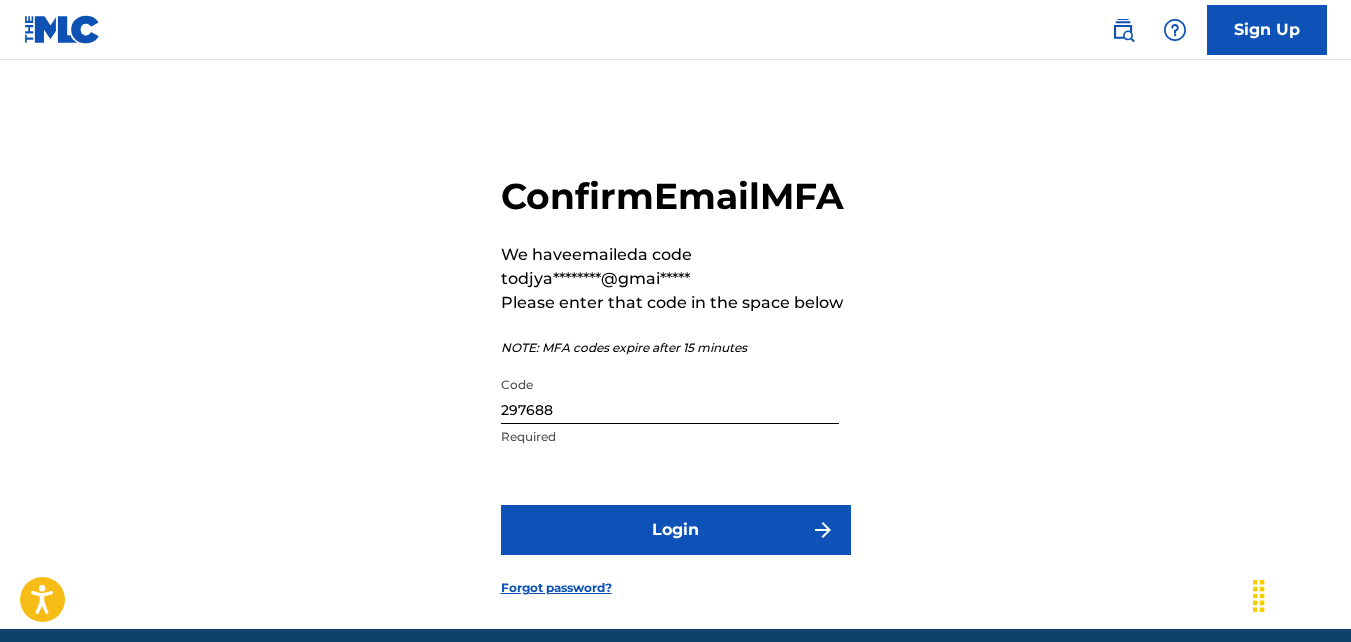 click on "Login" at bounding box center [676, 530] 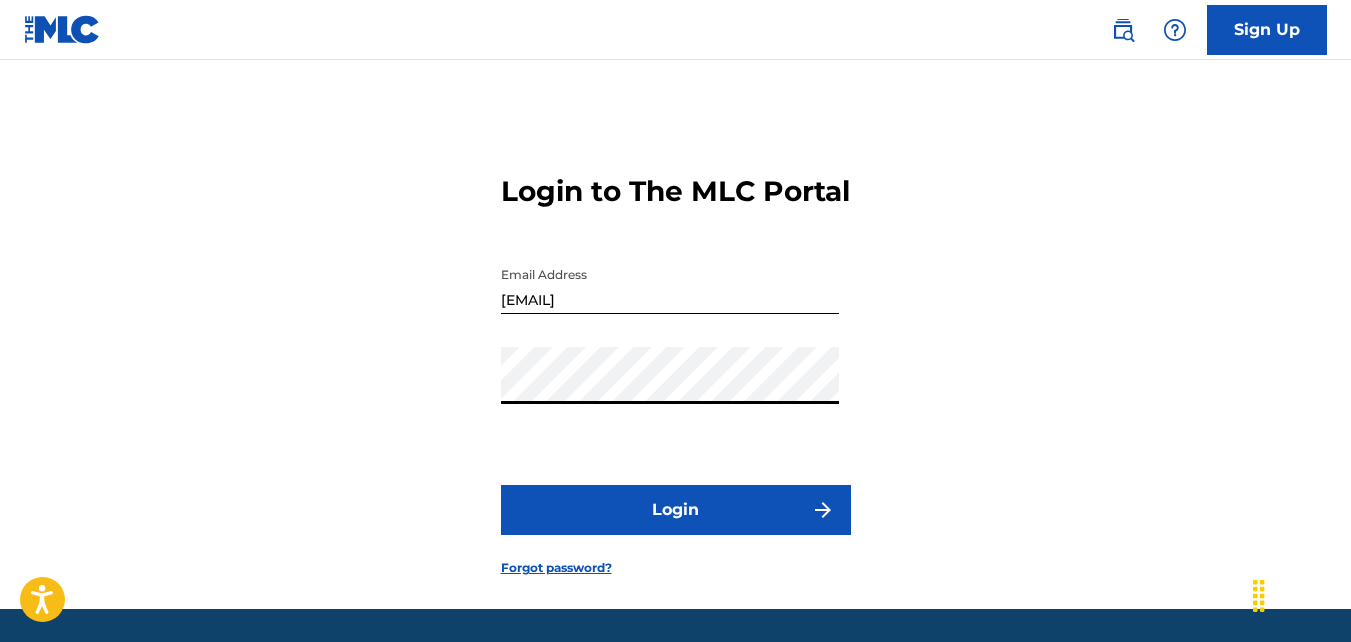 click on "Login to The MLC Portal Email Address [EMAIL] Password Login Forgot password?" at bounding box center [675, 359] 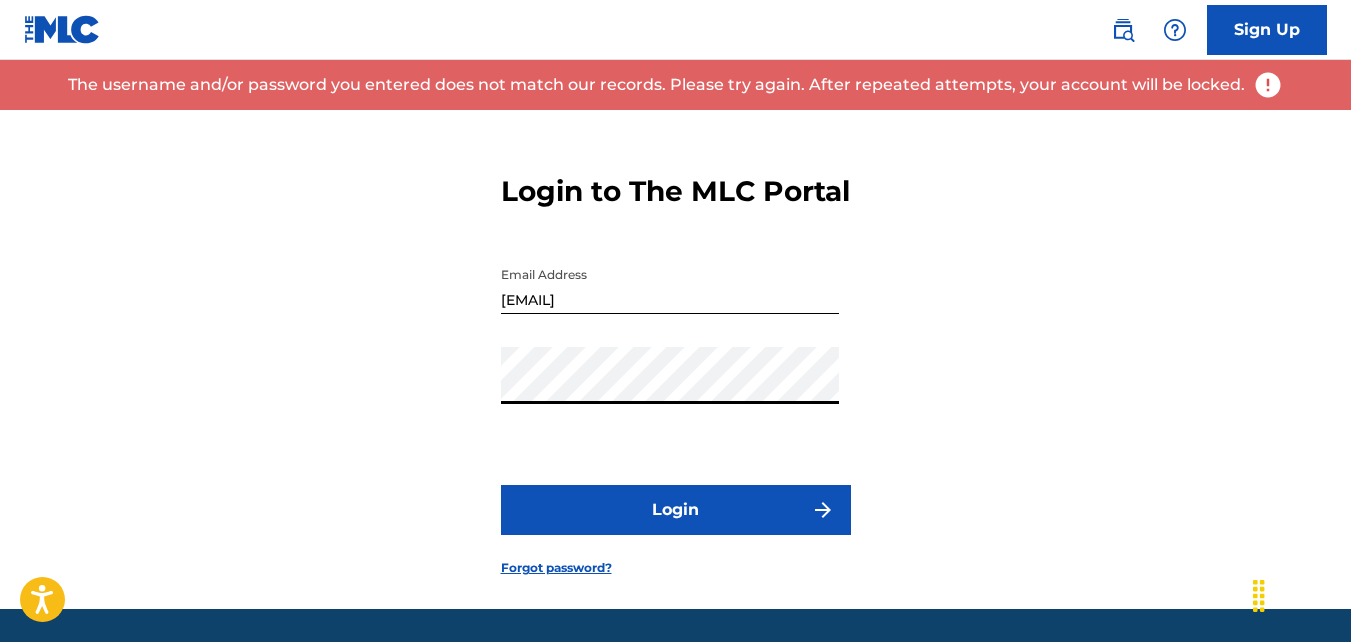 click on "Login to The MLC Portal Email Address [EMAIL] Password Login Forgot password?" at bounding box center [675, 359] 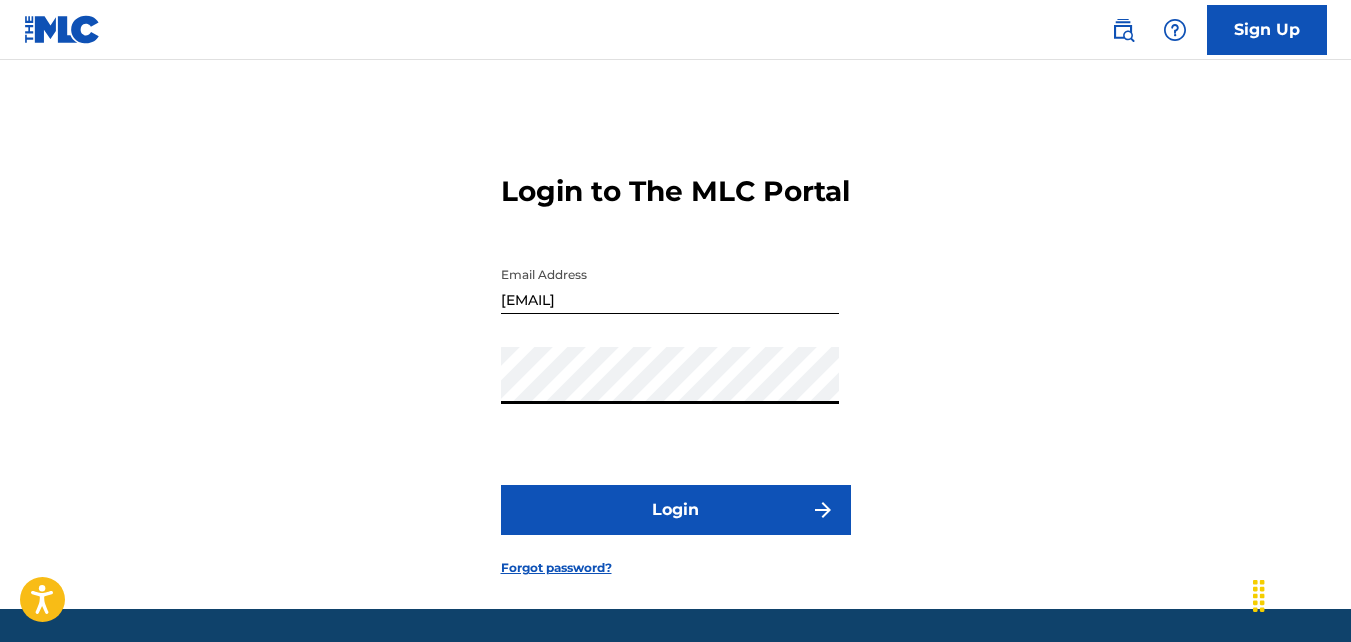 click on "Login" at bounding box center (676, 510) 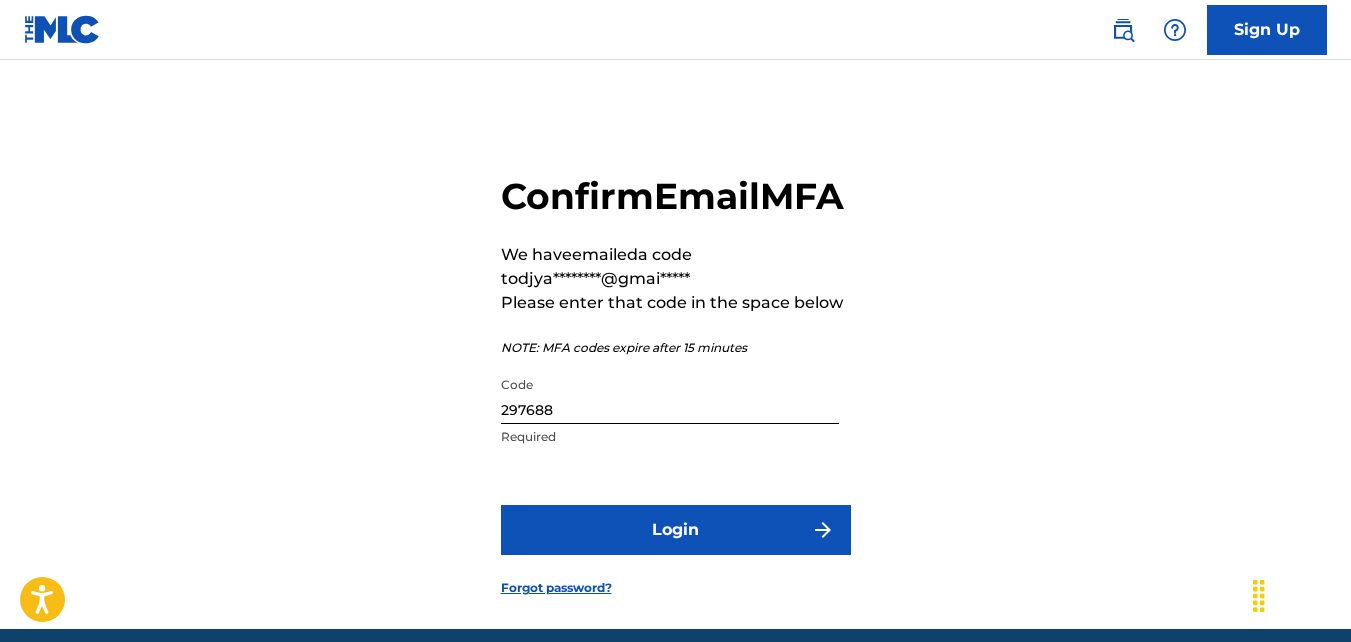 scroll, scrollTop: 100, scrollLeft: 0, axis: vertical 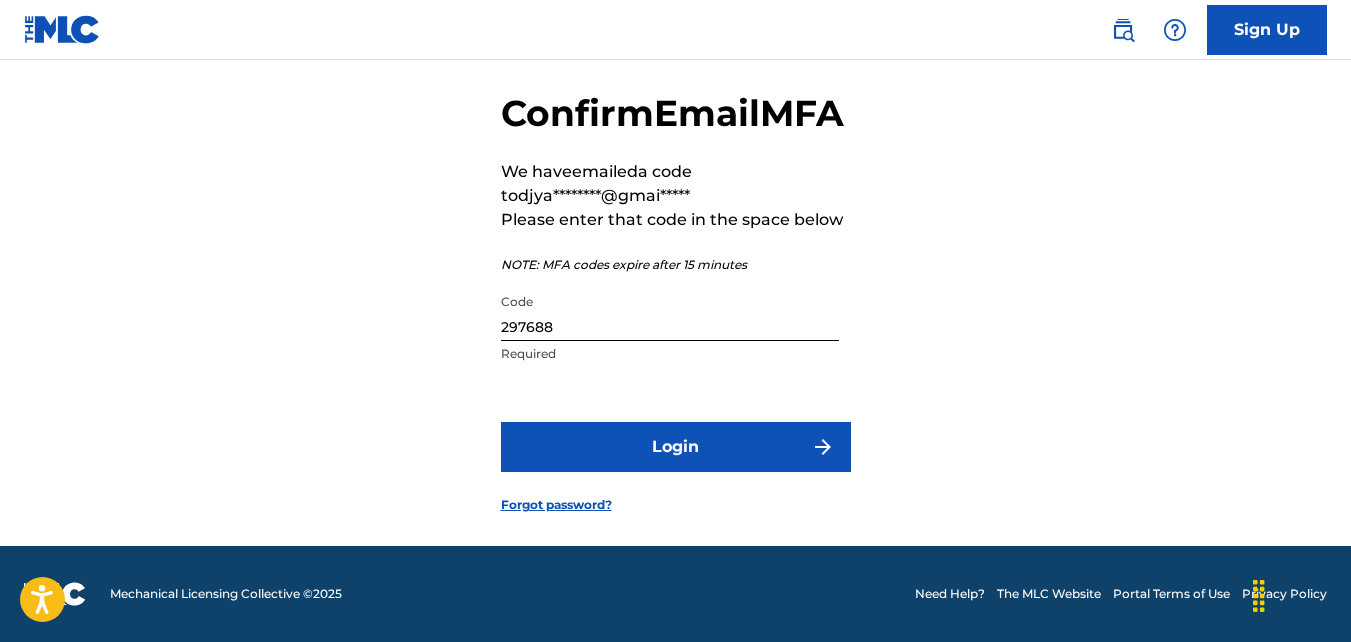 click on "Login" at bounding box center (676, 447) 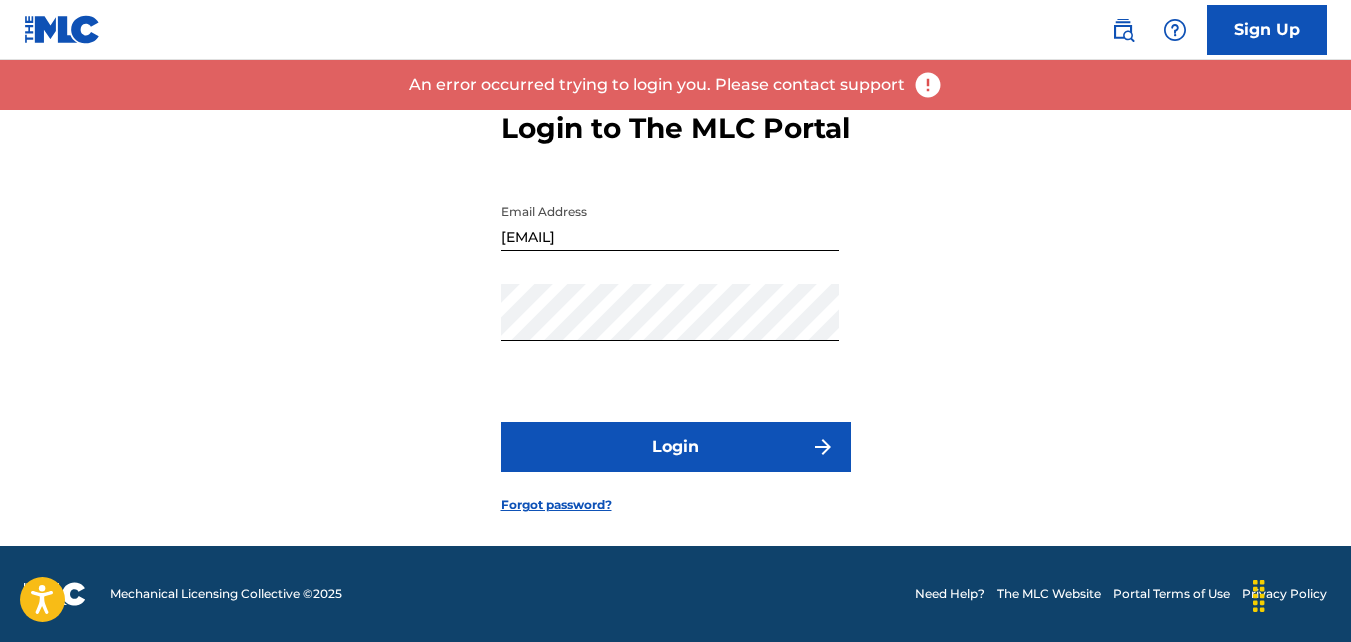 scroll, scrollTop: 98, scrollLeft: 0, axis: vertical 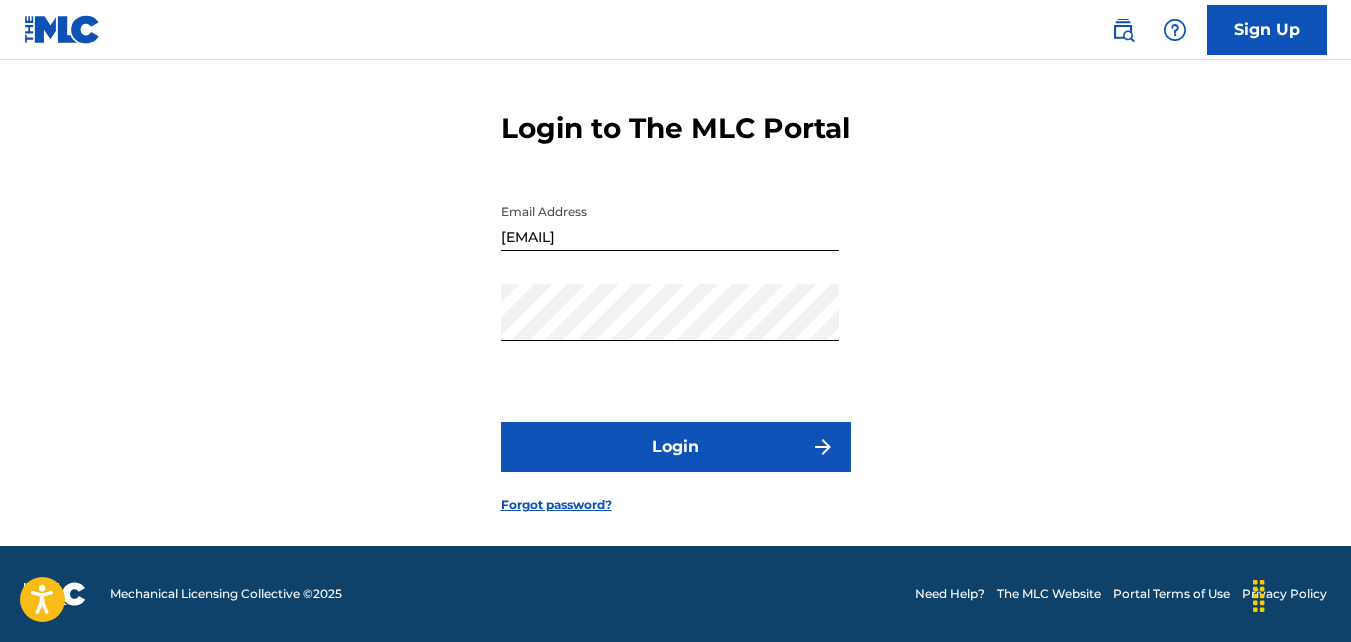 click on "Need Help?" at bounding box center [950, 594] 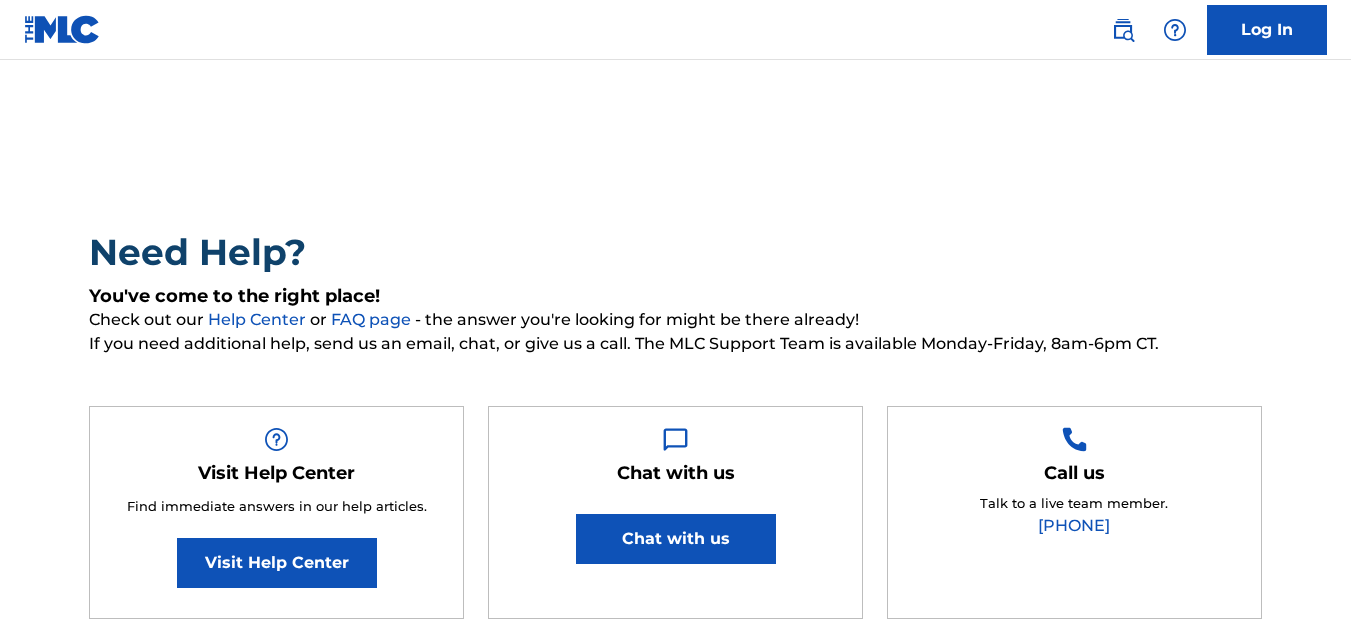 scroll, scrollTop: 0, scrollLeft: 0, axis: both 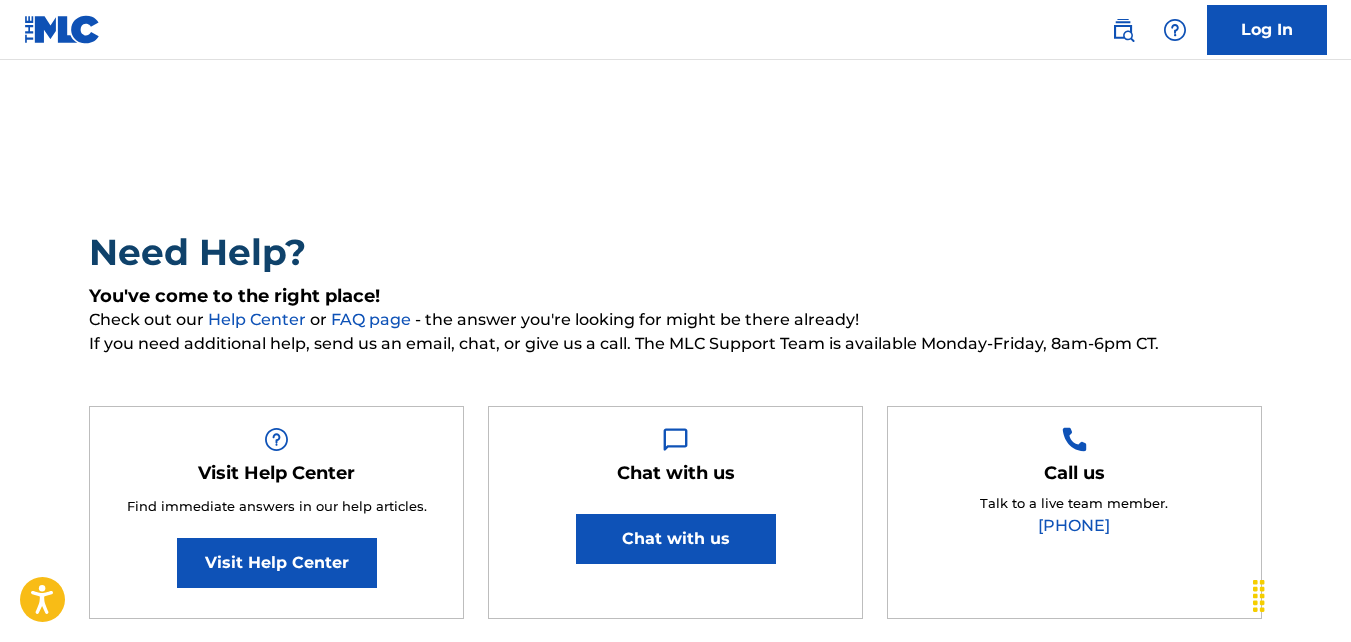 click on "Chat with us" at bounding box center (676, 539) 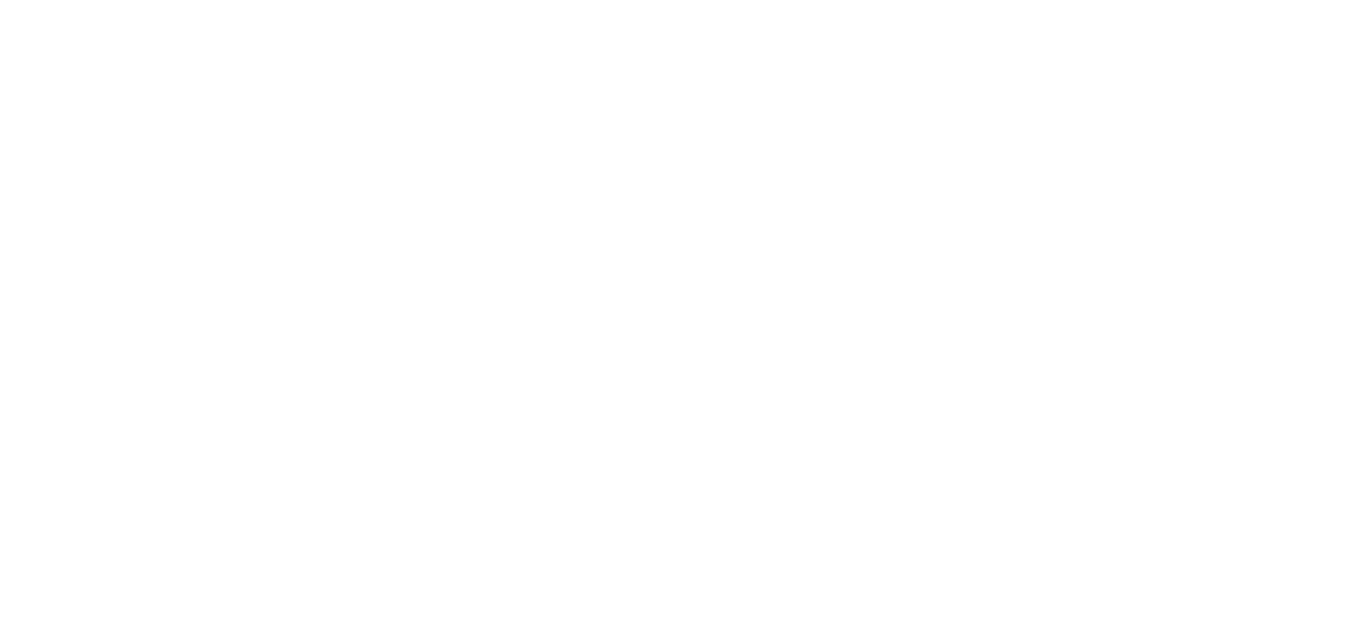 scroll, scrollTop: 0, scrollLeft: 0, axis: both 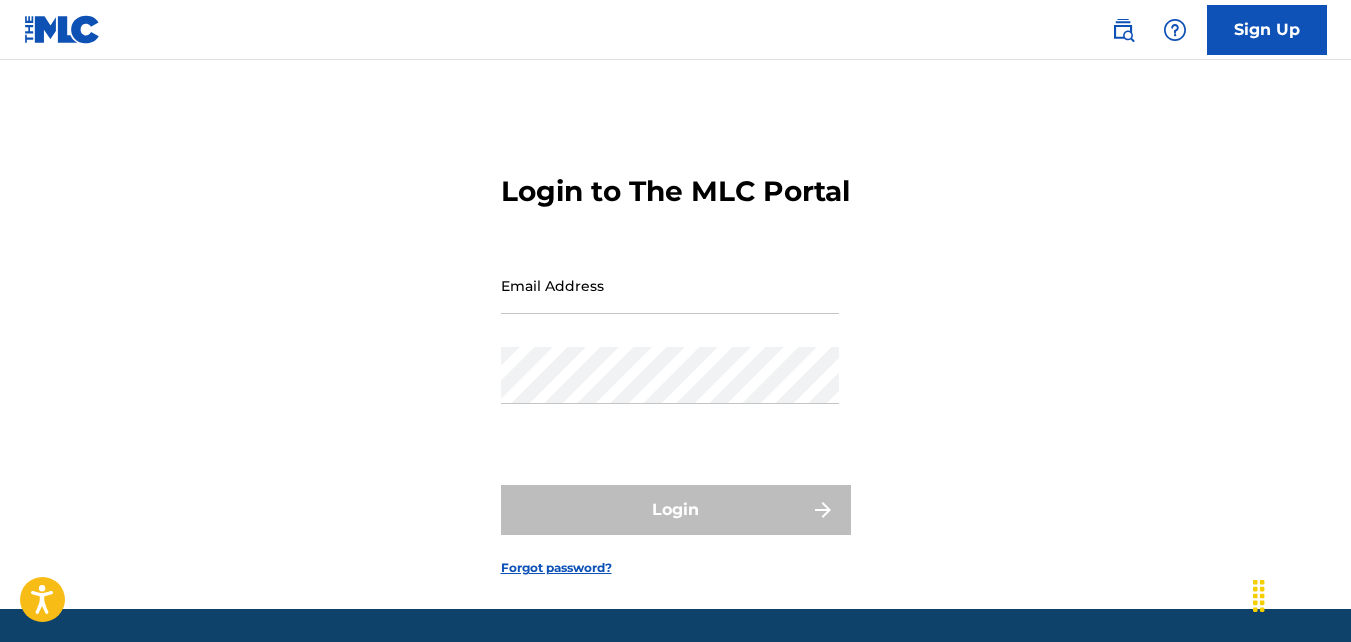click on "Email Address" at bounding box center (670, 285) 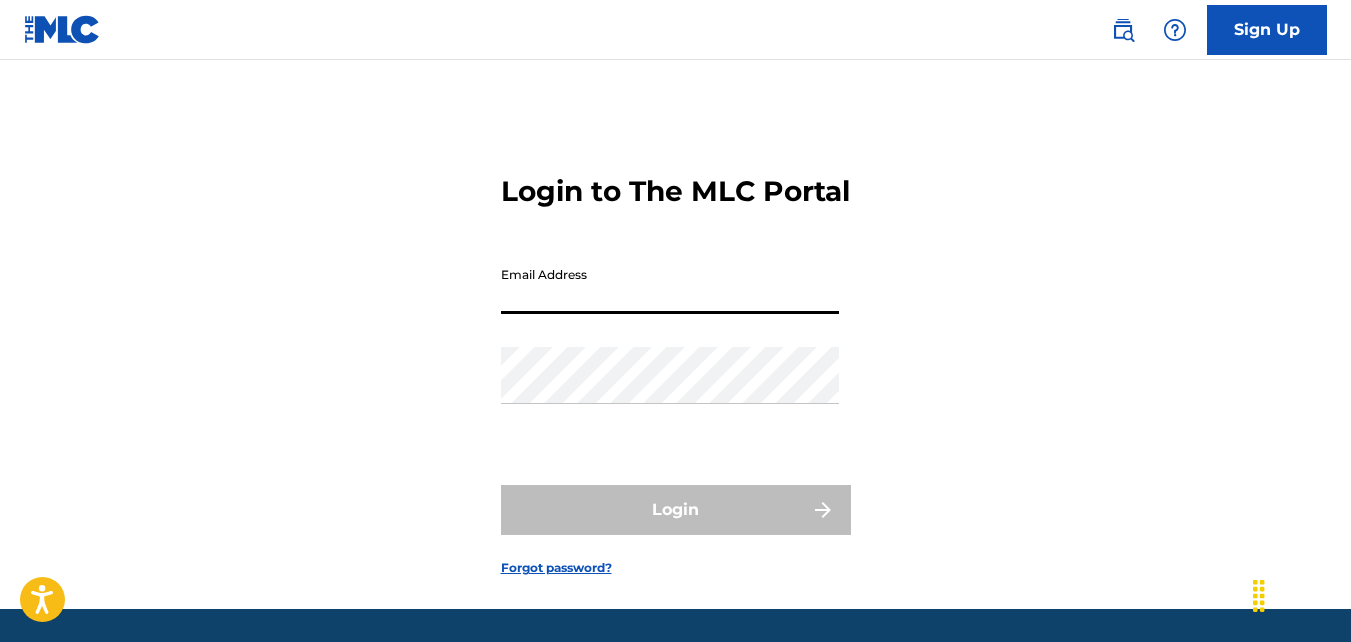 type on "[EMAIL]" 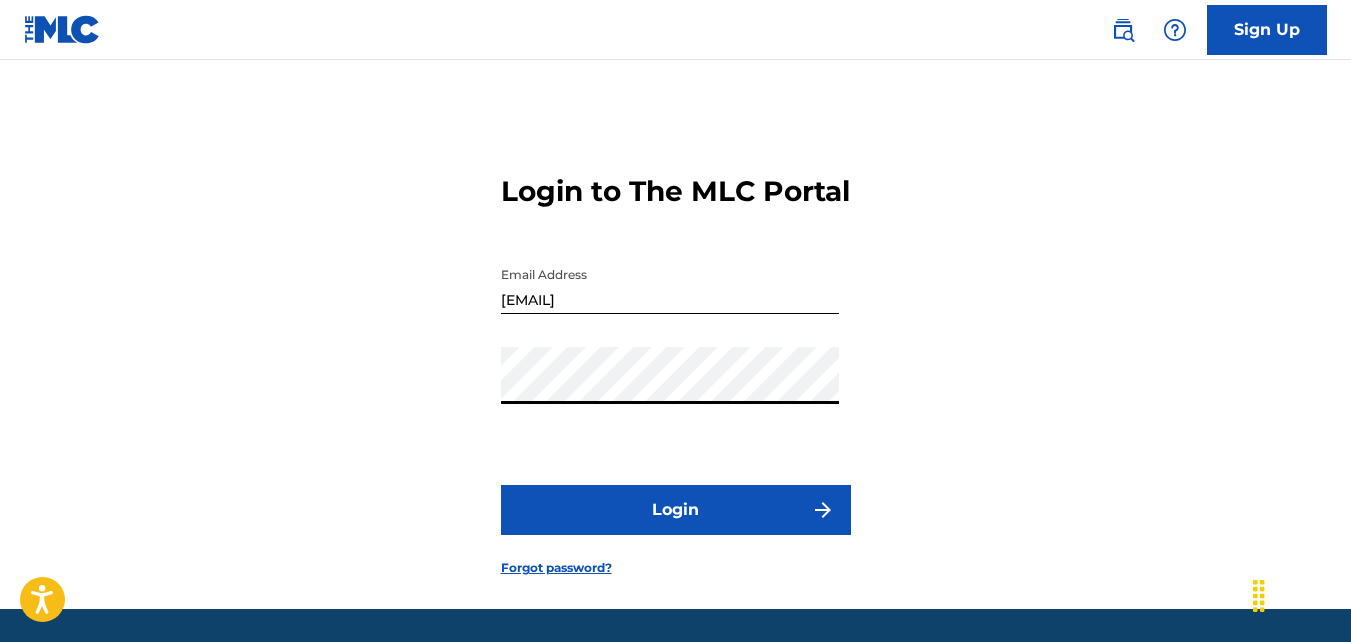 click on "Login" at bounding box center (676, 510) 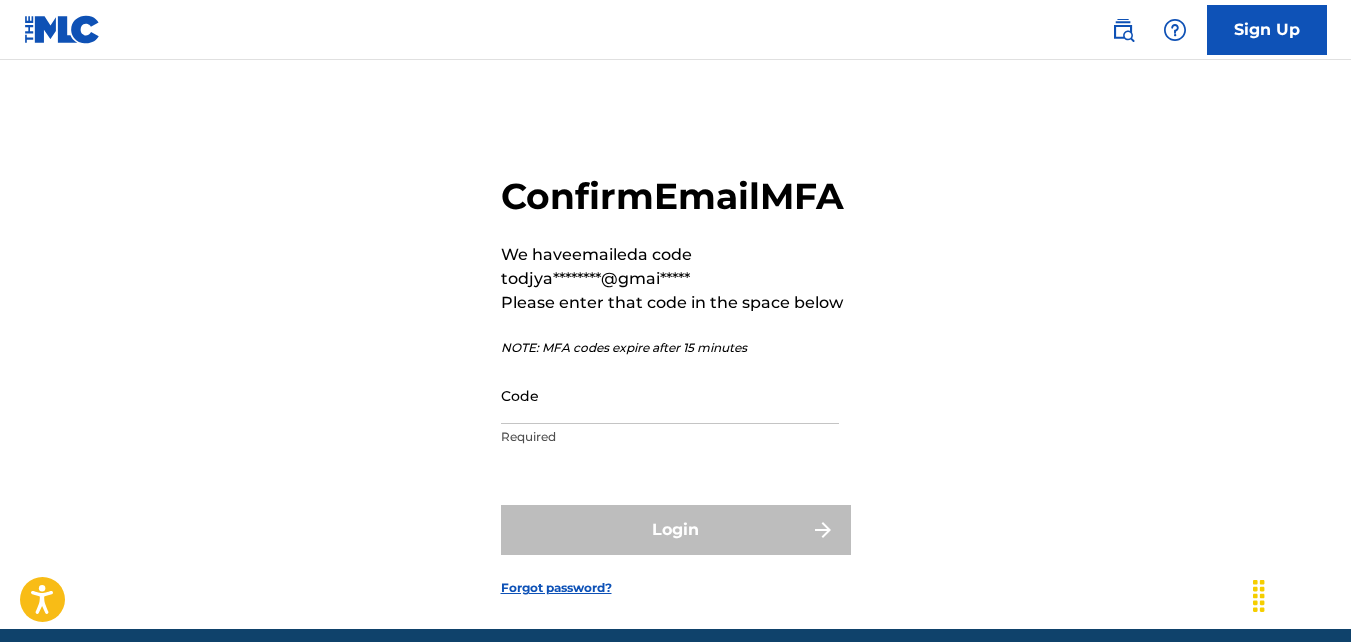 click on "Code" at bounding box center [670, 395] 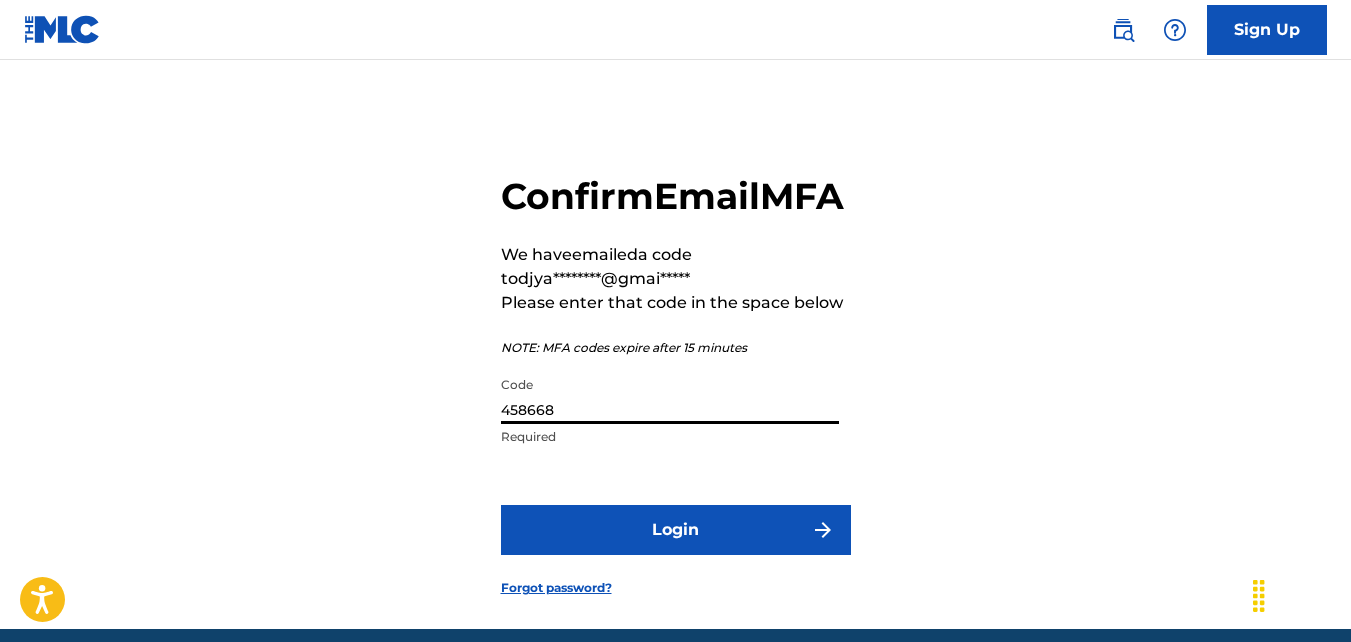 type on "458668" 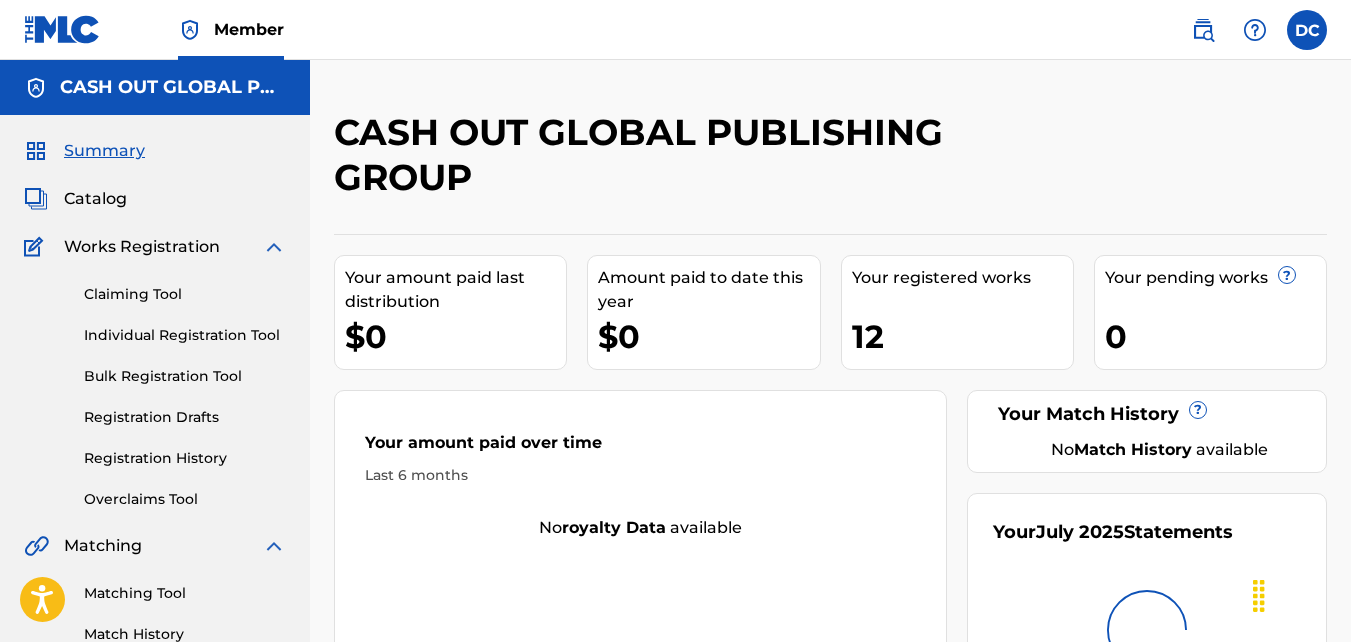scroll, scrollTop: 0, scrollLeft: 0, axis: both 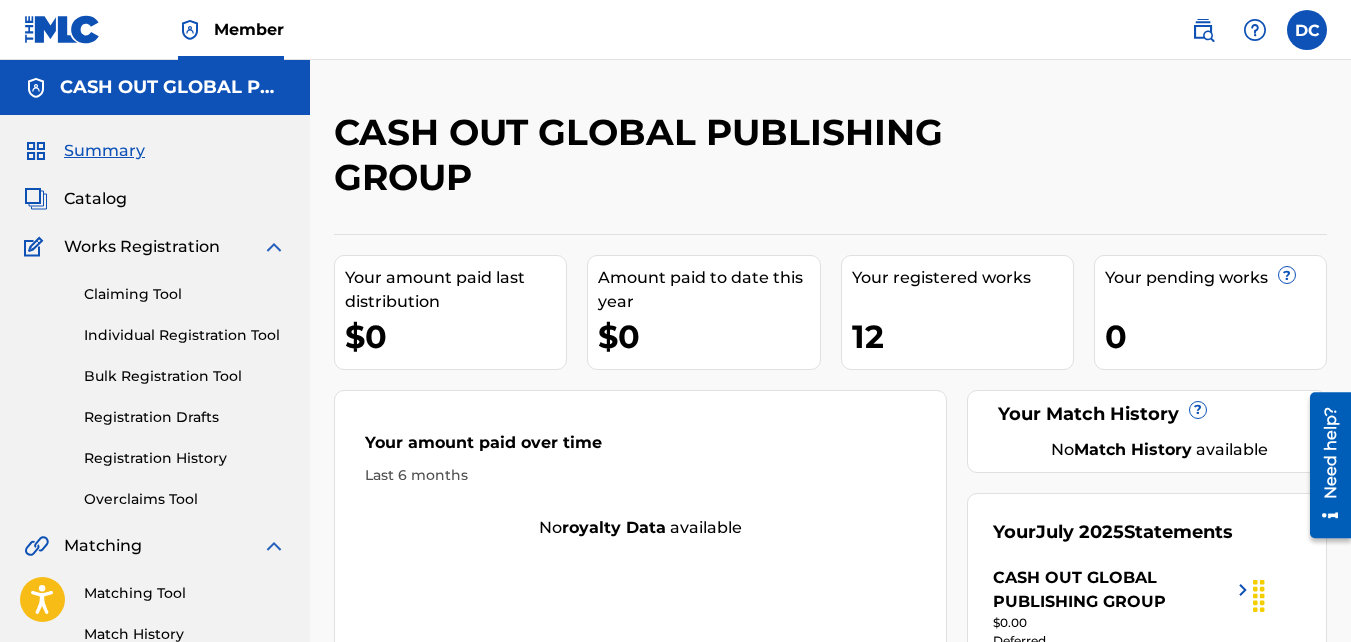 click at bounding box center [1255, 30] 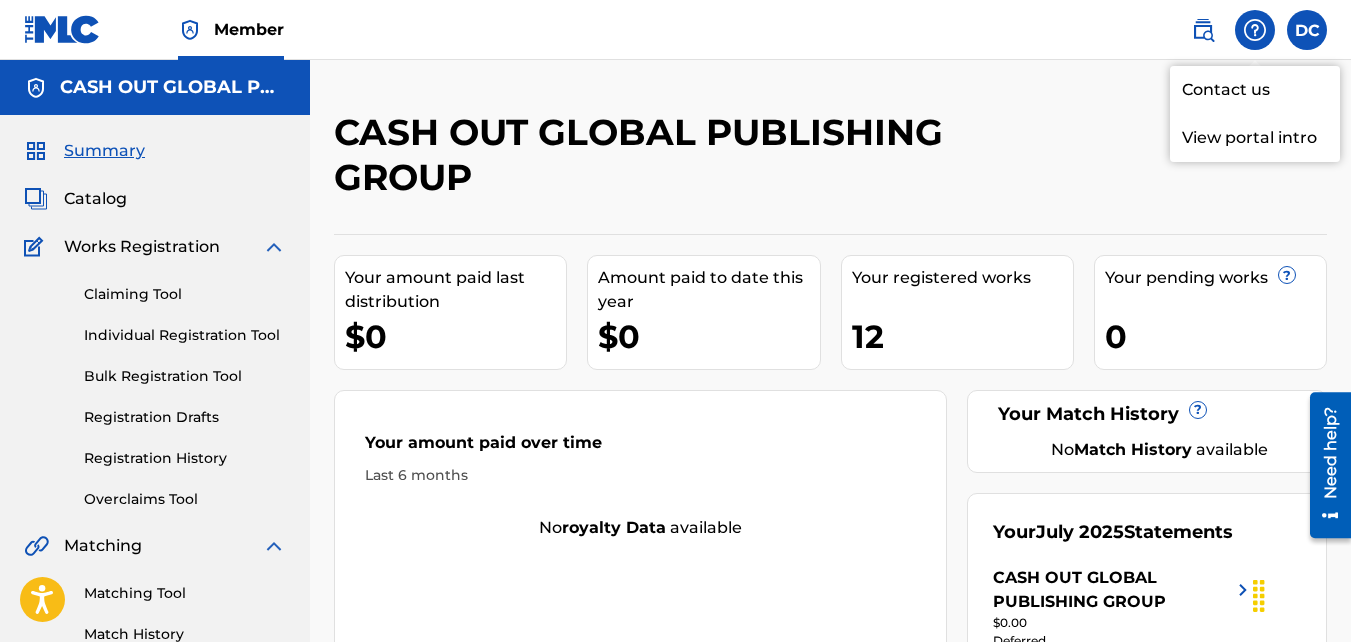 scroll, scrollTop: 100, scrollLeft: 0, axis: vertical 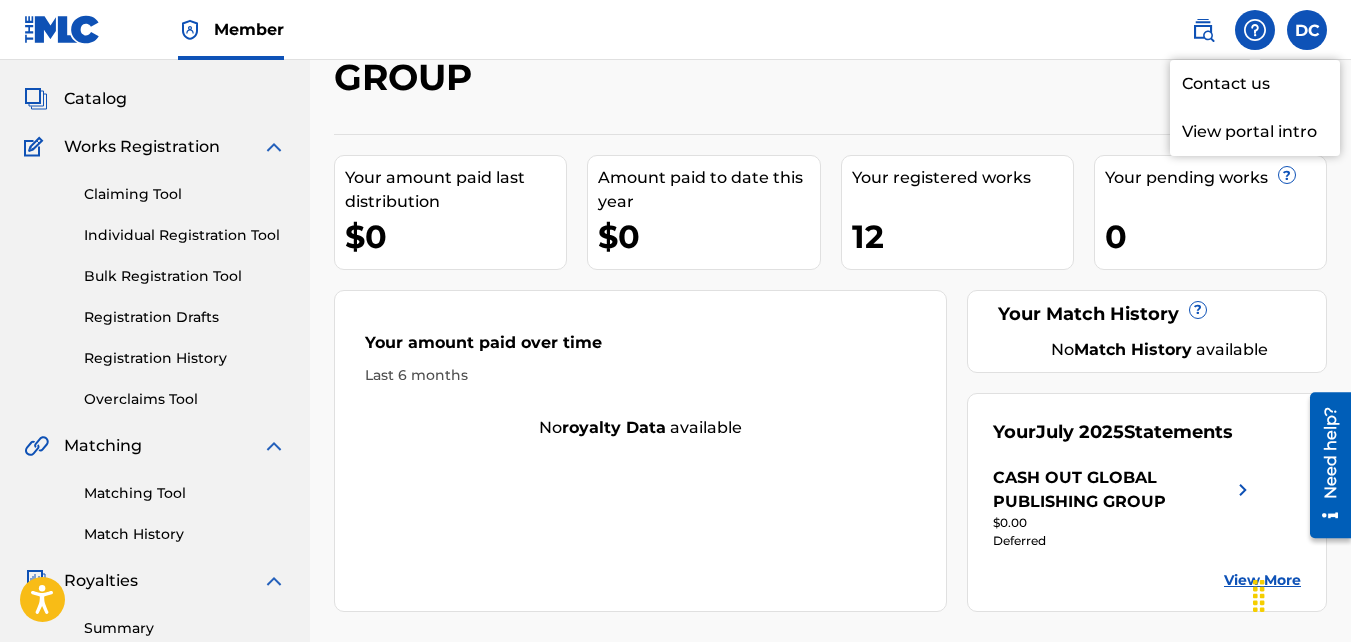 click on "Summary Catalog Works Registration Claiming Tool Individual Registration Tool Bulk Registration Tool Registration Drafts Registration History Overclaims Tool Matching Matching Tool Match History Royalties Summary Statements Annual Statements Rate Sheets Member Settings Banking Information Member Information User Permissions Contact Information Member Benefits" at bounding box center [155, 529] 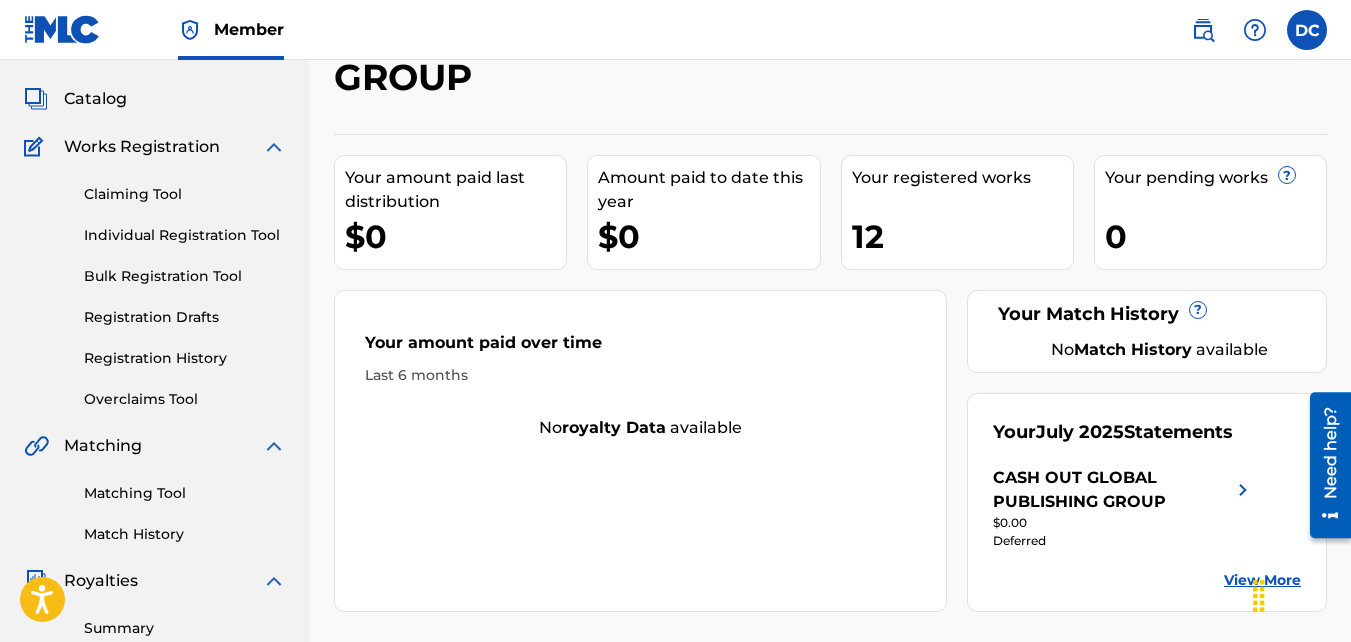 click on "Catalog" at bounding box center [95, 99] 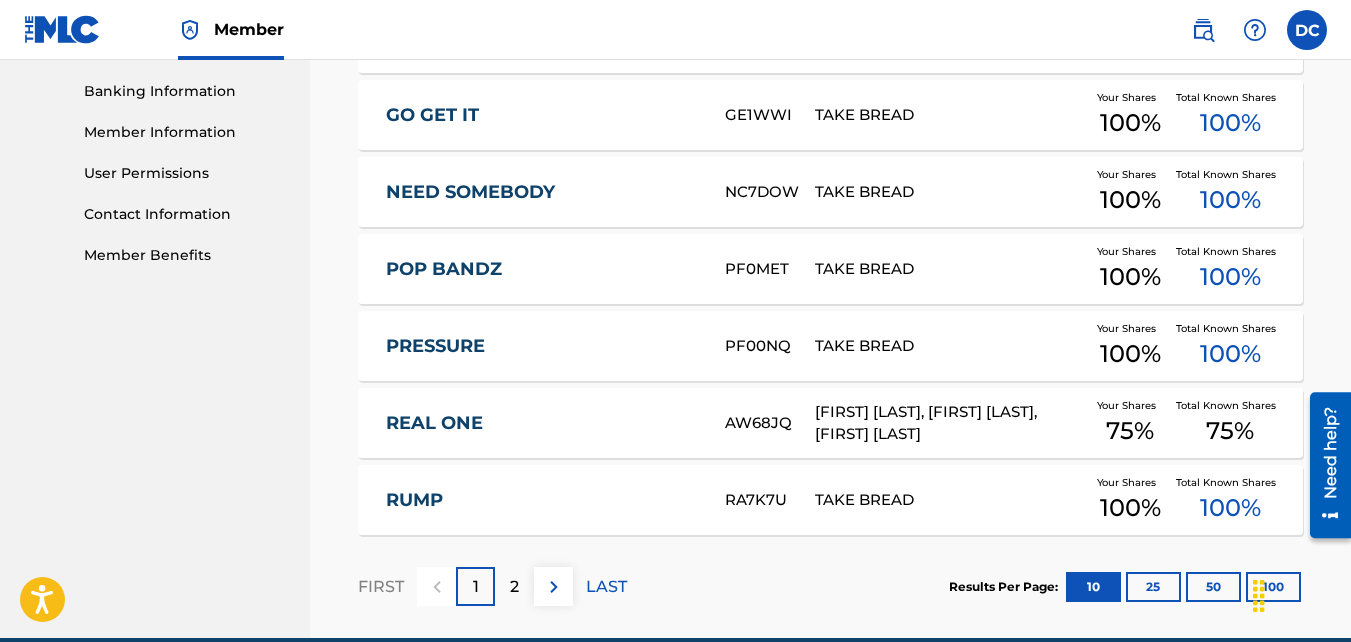 scroll, scrollTop: 946, scrollLeft: 0, axis: vertical 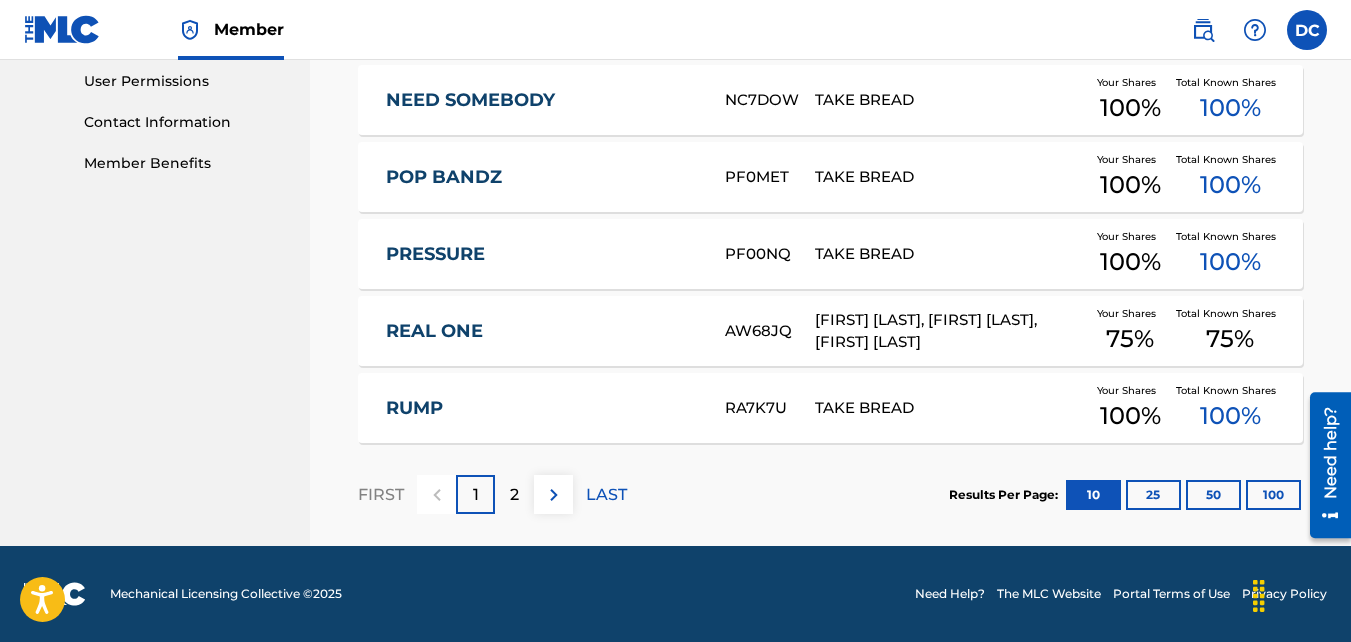 click on "REAL ONE" at bounding box center [542, 331] 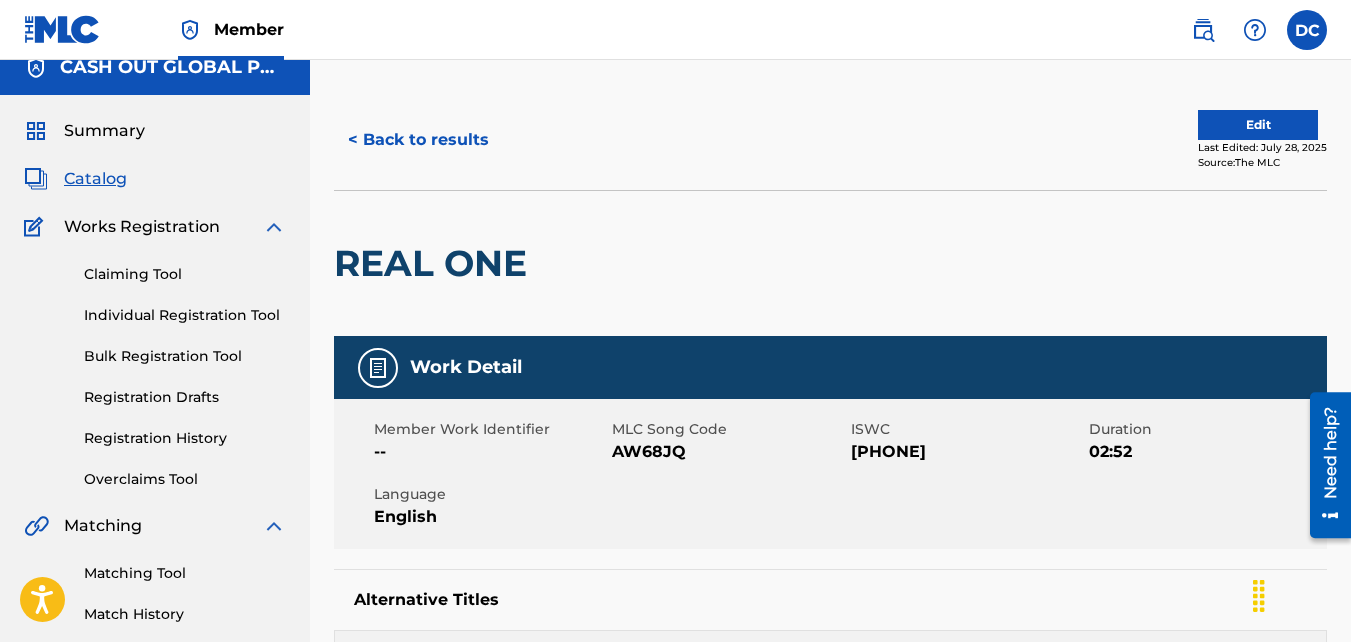 scroll, scrollTop: 0, scrollLeft: 0, axis: both 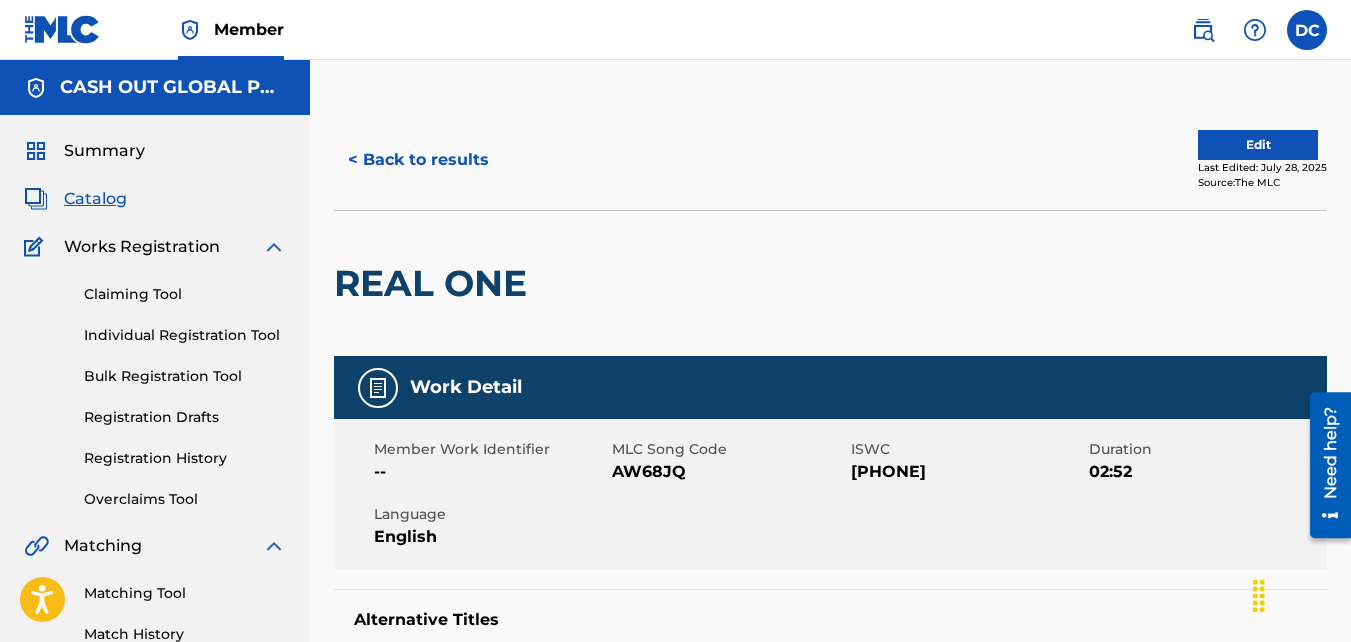 click at bounding box center [1255, 30] 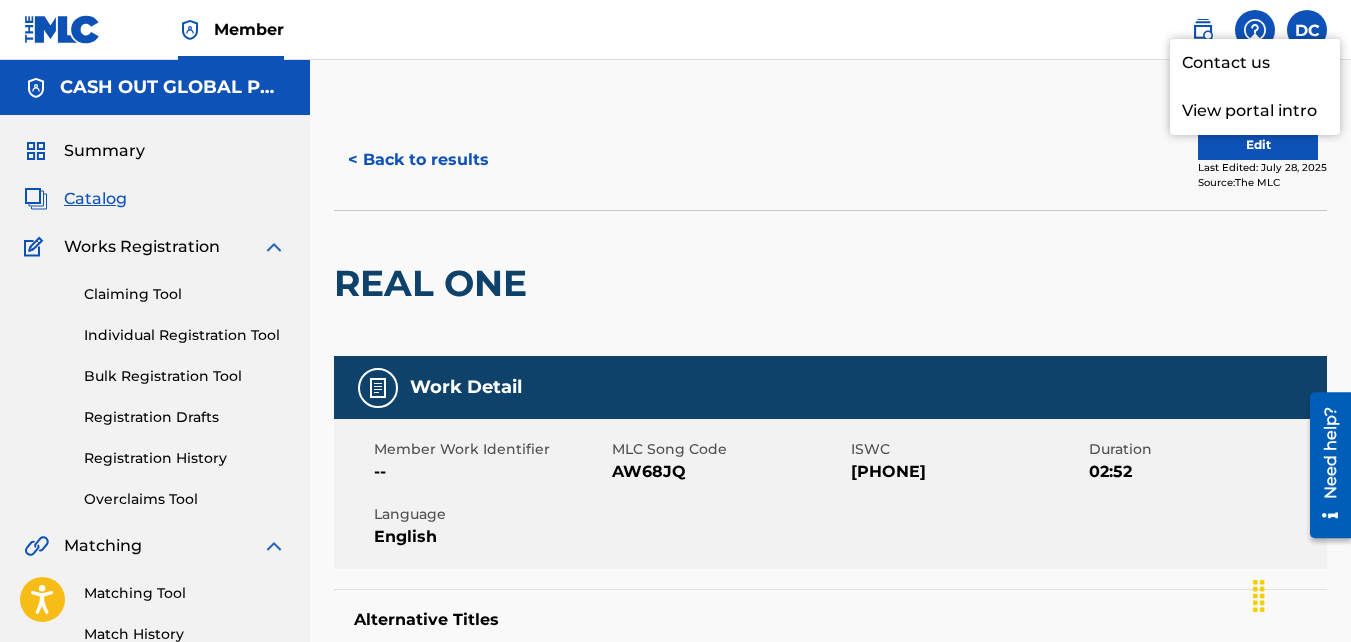 click on "Contact us" at bounding box center [1255, 63] 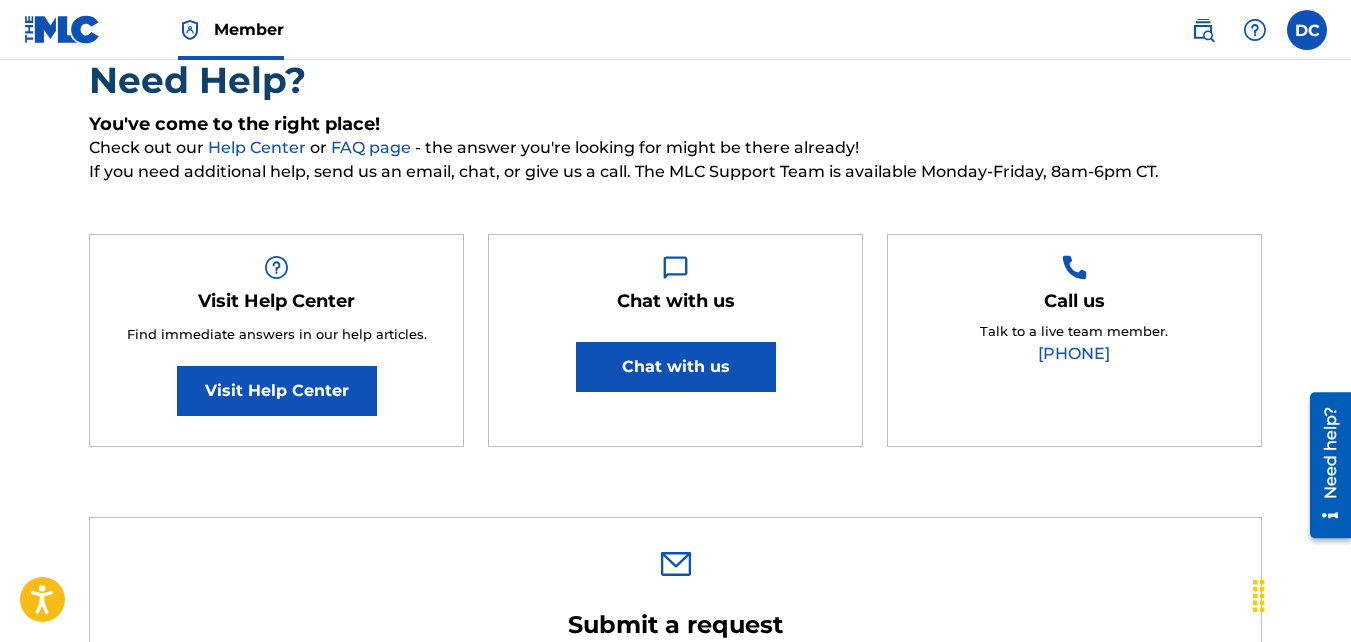 scroll, scrollTop: 0, scrollLeft: 0, axis: both 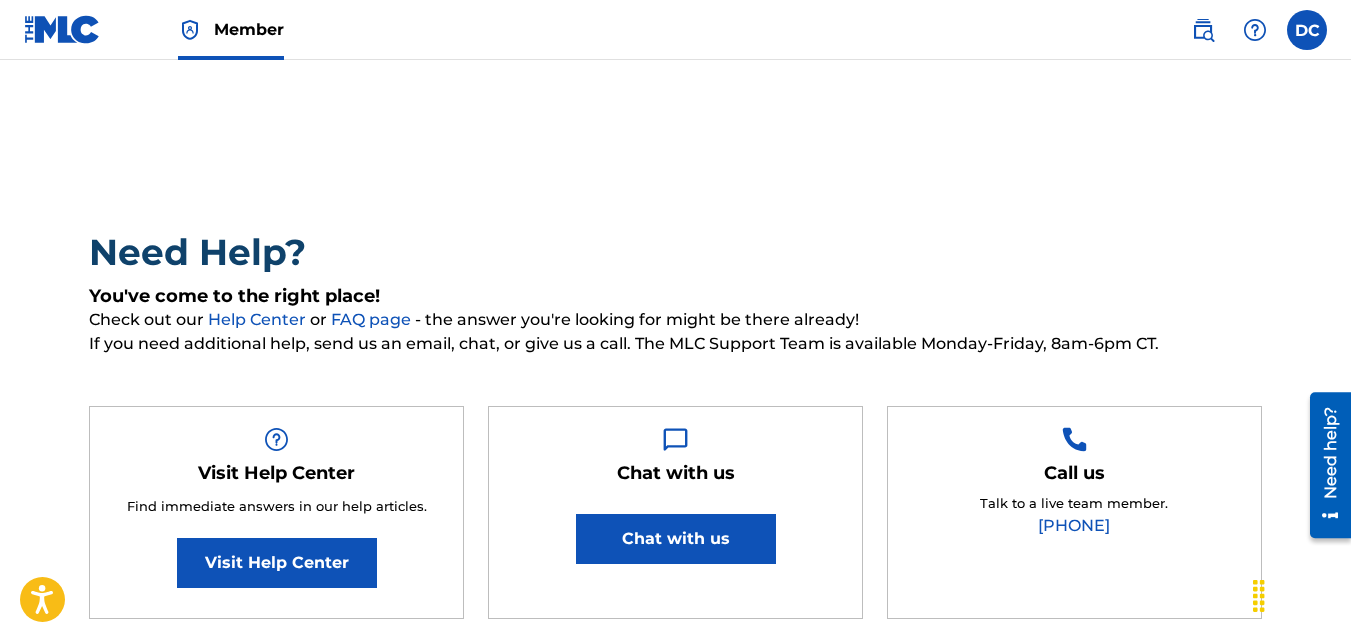 click at bounding box center (1203, 30) 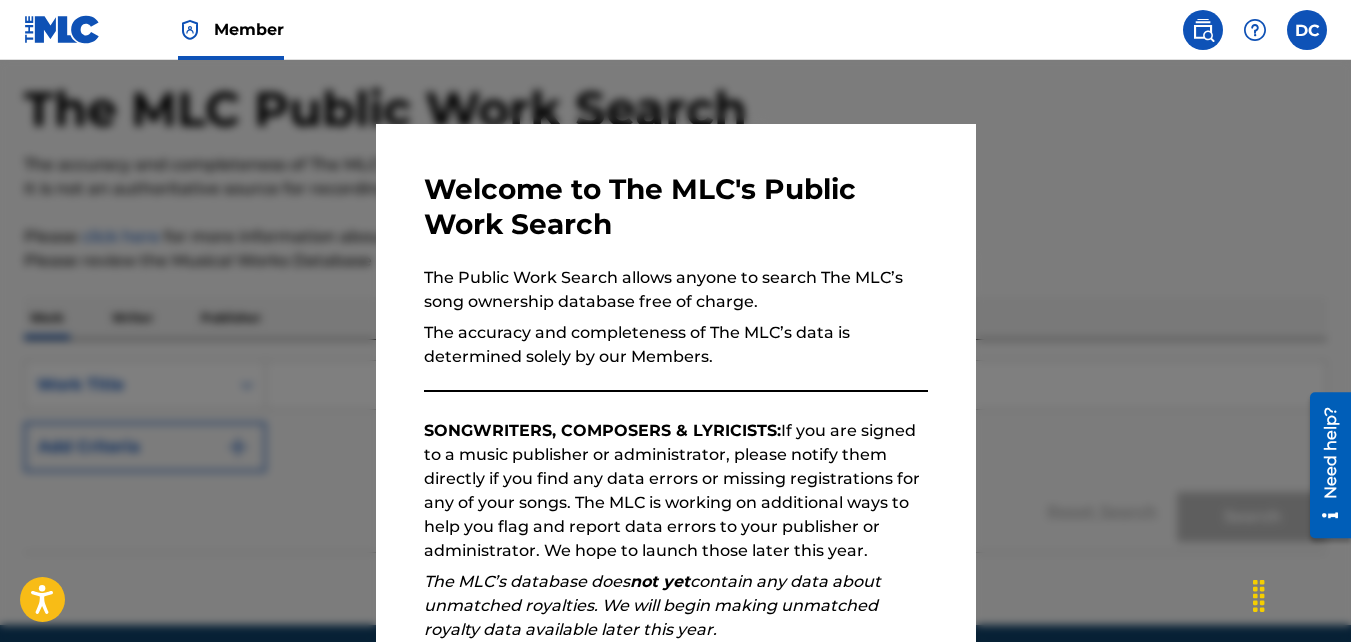 scroll, scrollTop: 164, scrollLeft: 0, axis: vertical 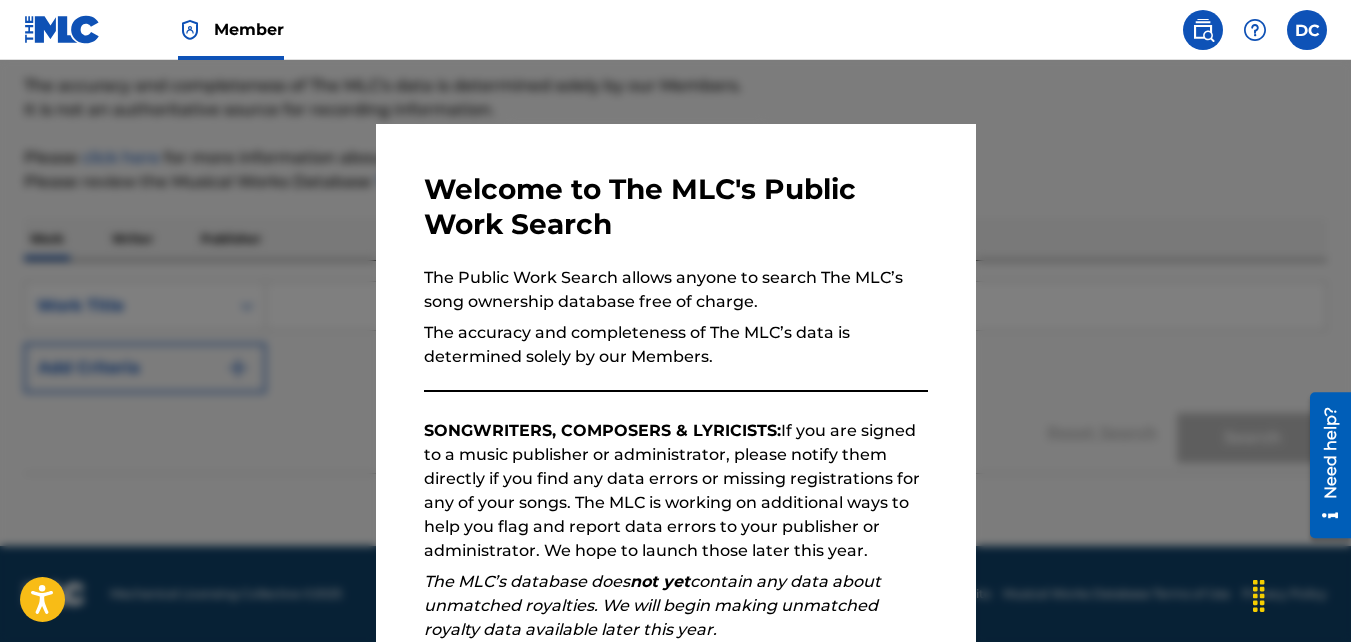 click at bounding box center [675, 381] 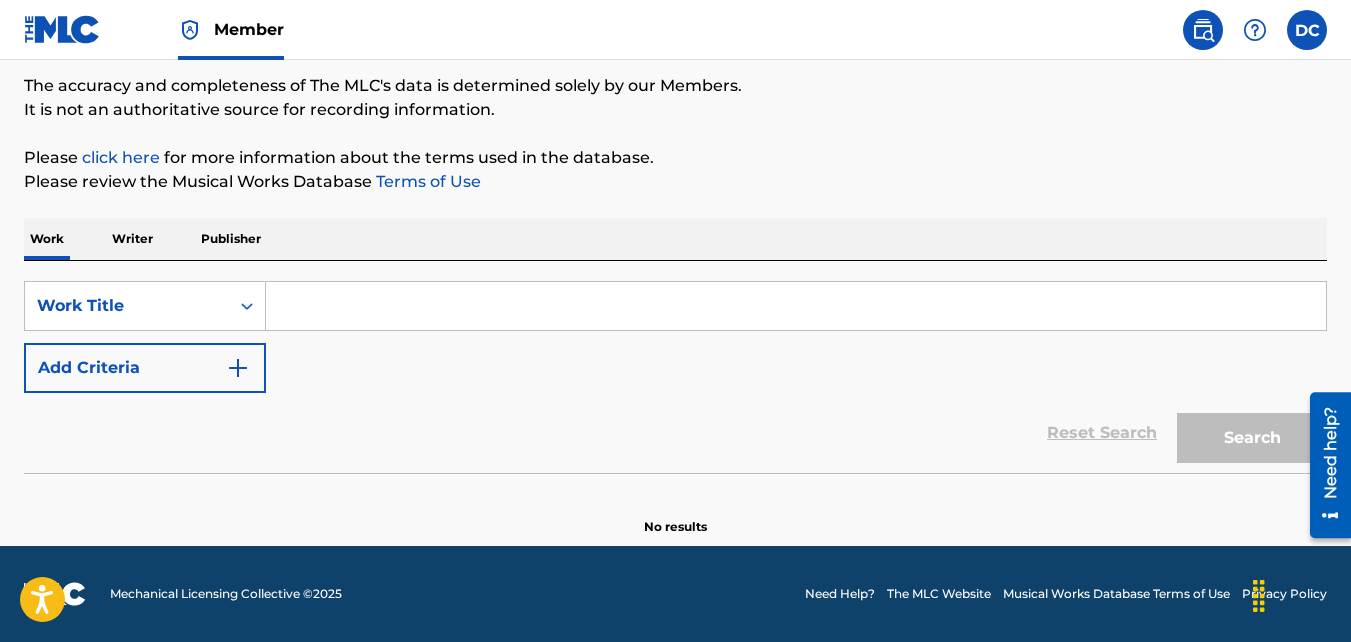 click at bounding box center [1307, 30] 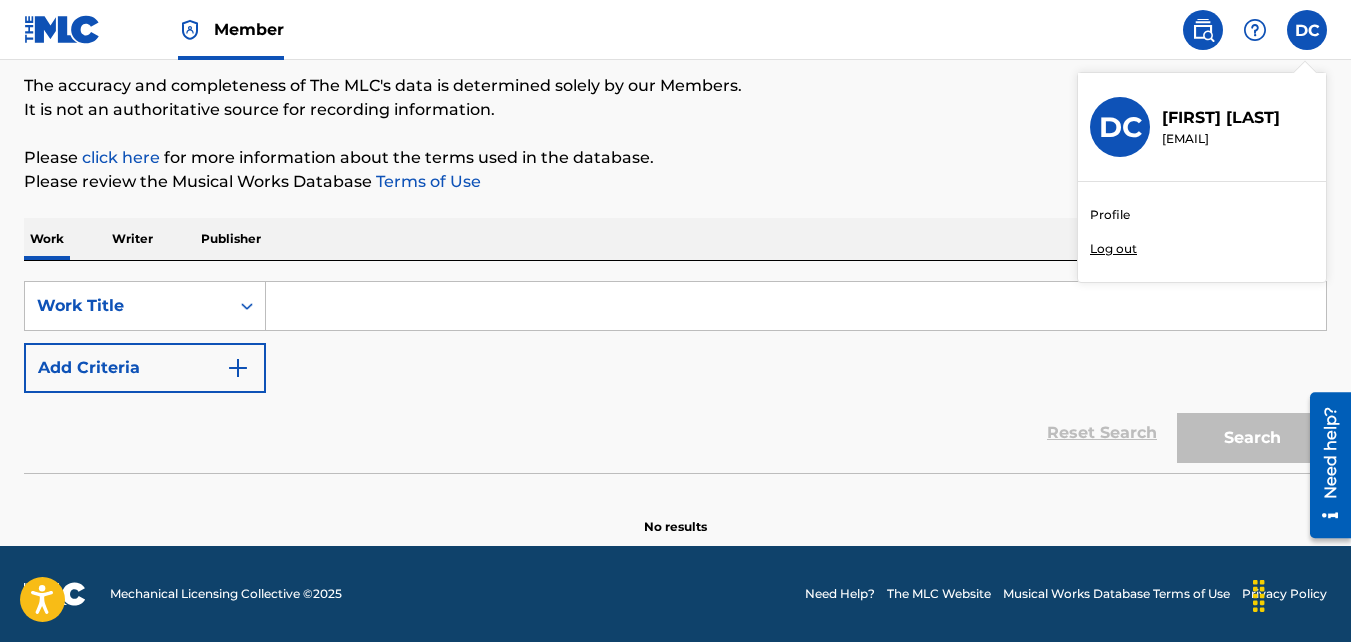 click on "Profile Log out" at bounding box center [1202, 232] 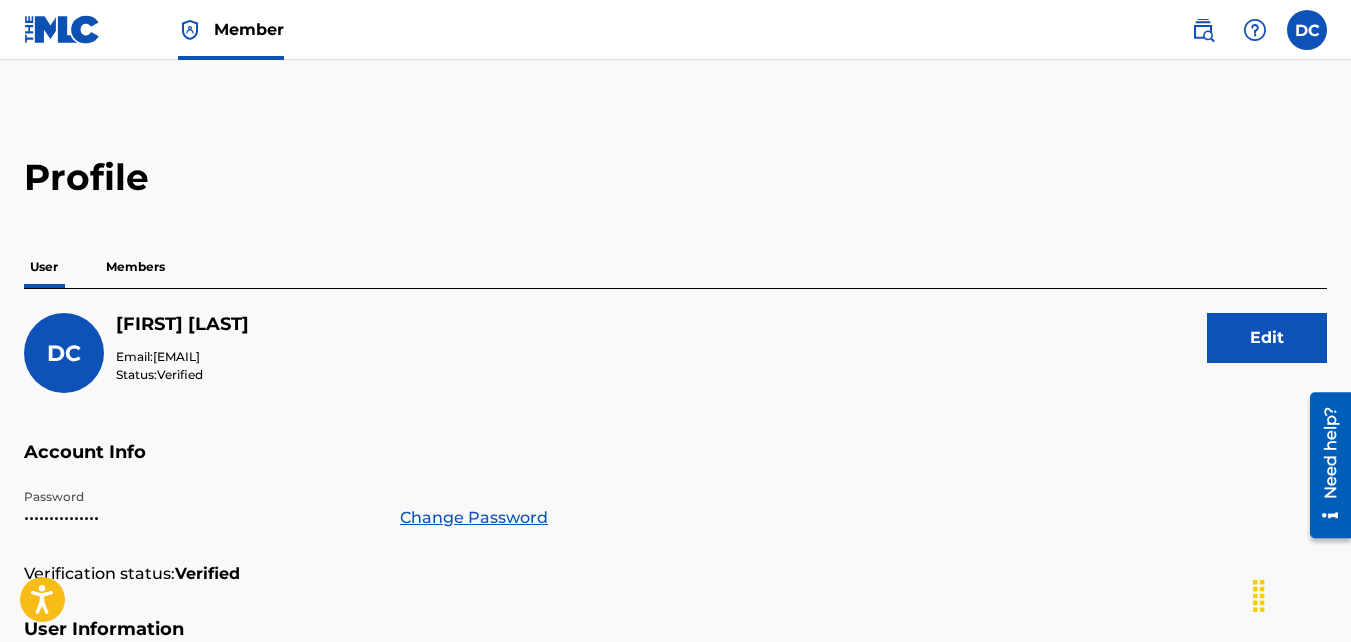 scroll, scrollTop: 0, scrollLeft: 0, axis: both 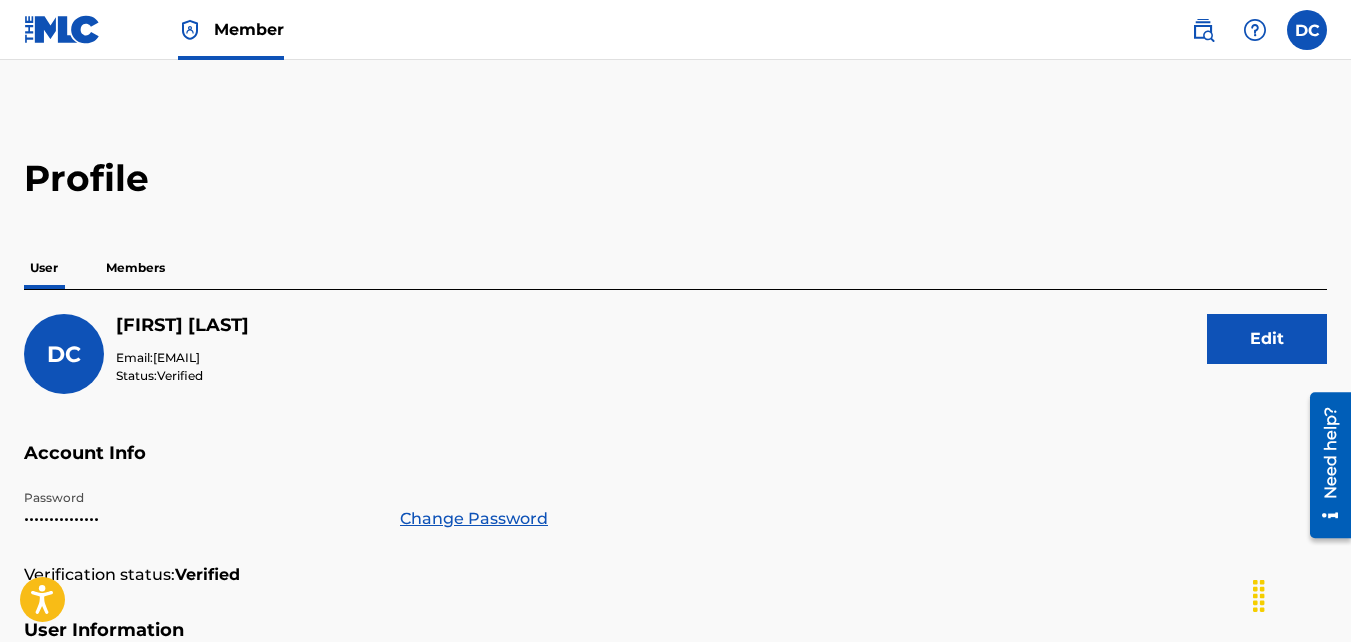 click on "Members" at bounding box center (135, 268) 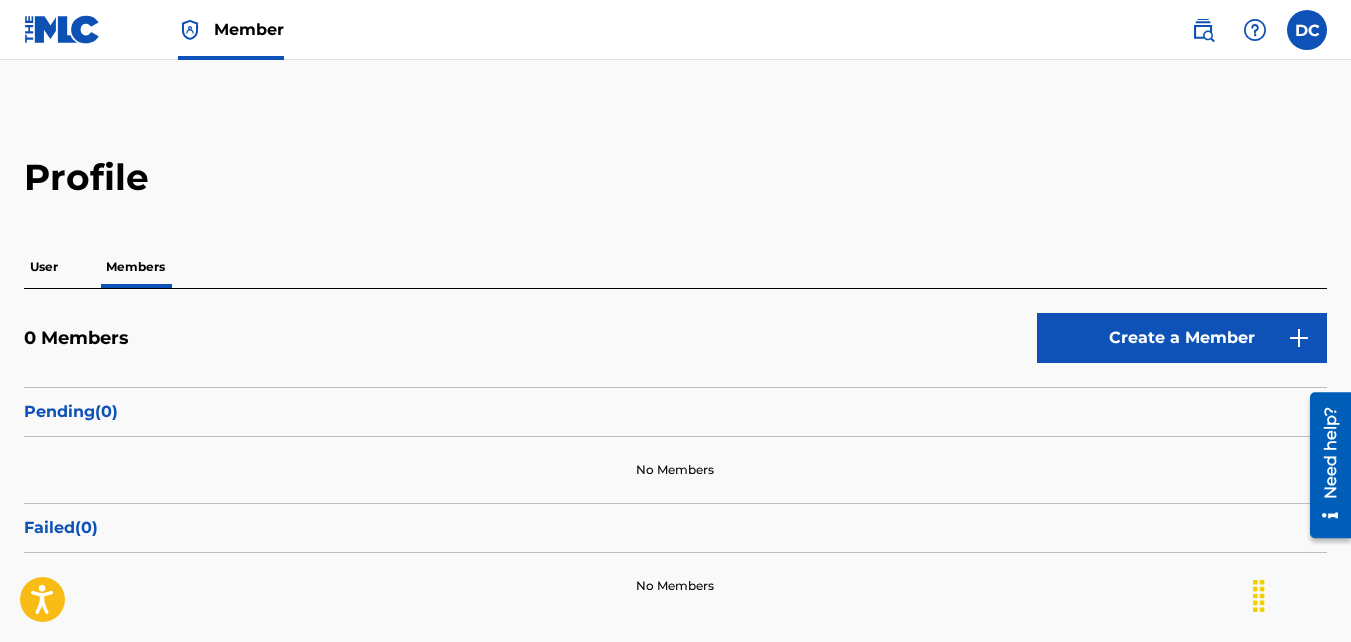 scroll, scrollTop: 0, scrollLeft: 0, axis: both 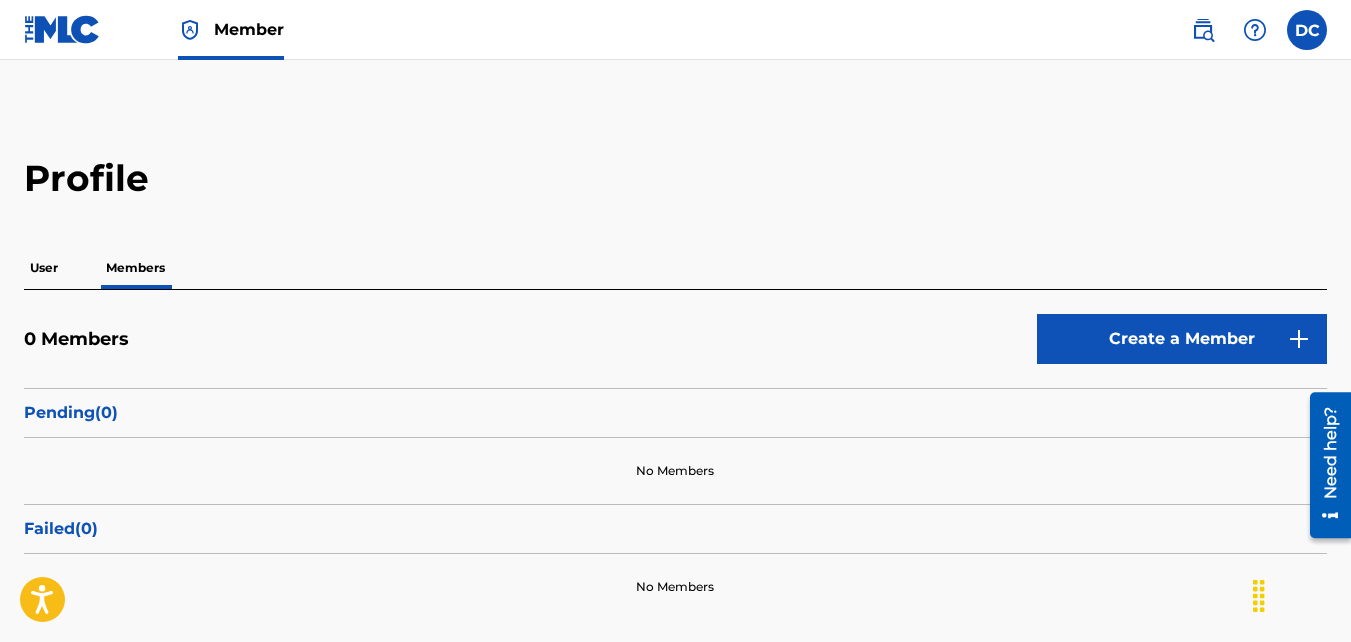 click on "User" at bounding box center (44, 268) 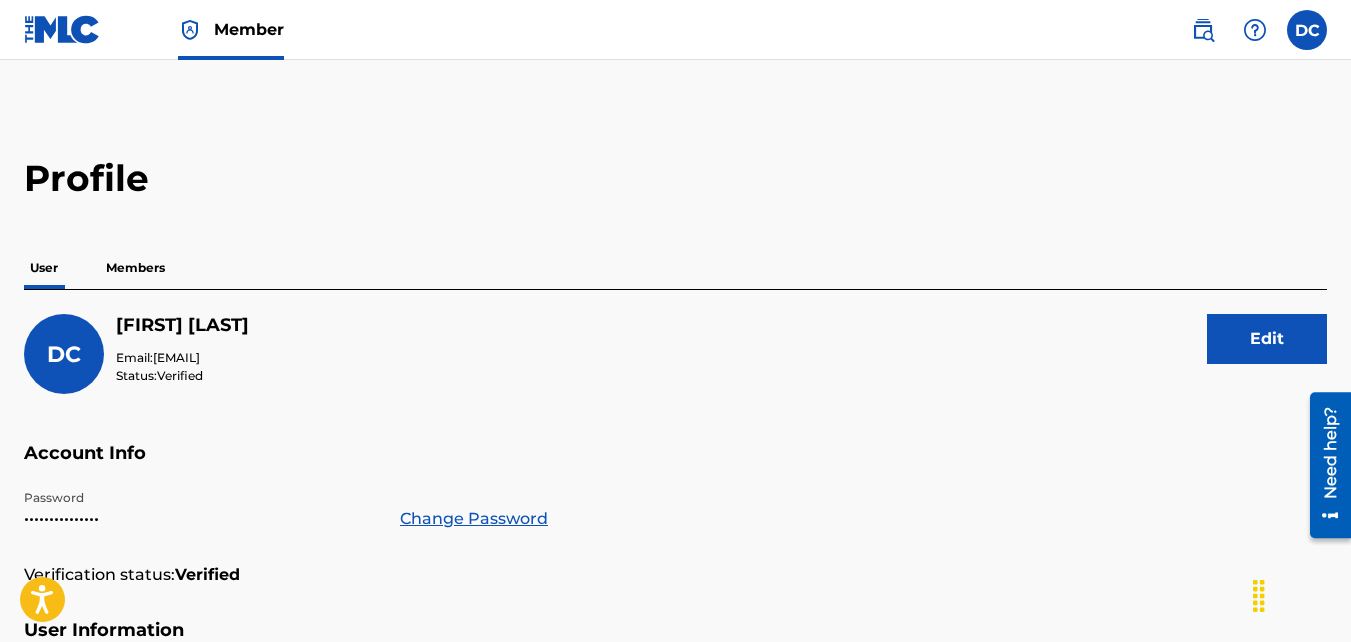 scroll, scrollTop: 112, scrollLeft: 0, axis: vertical 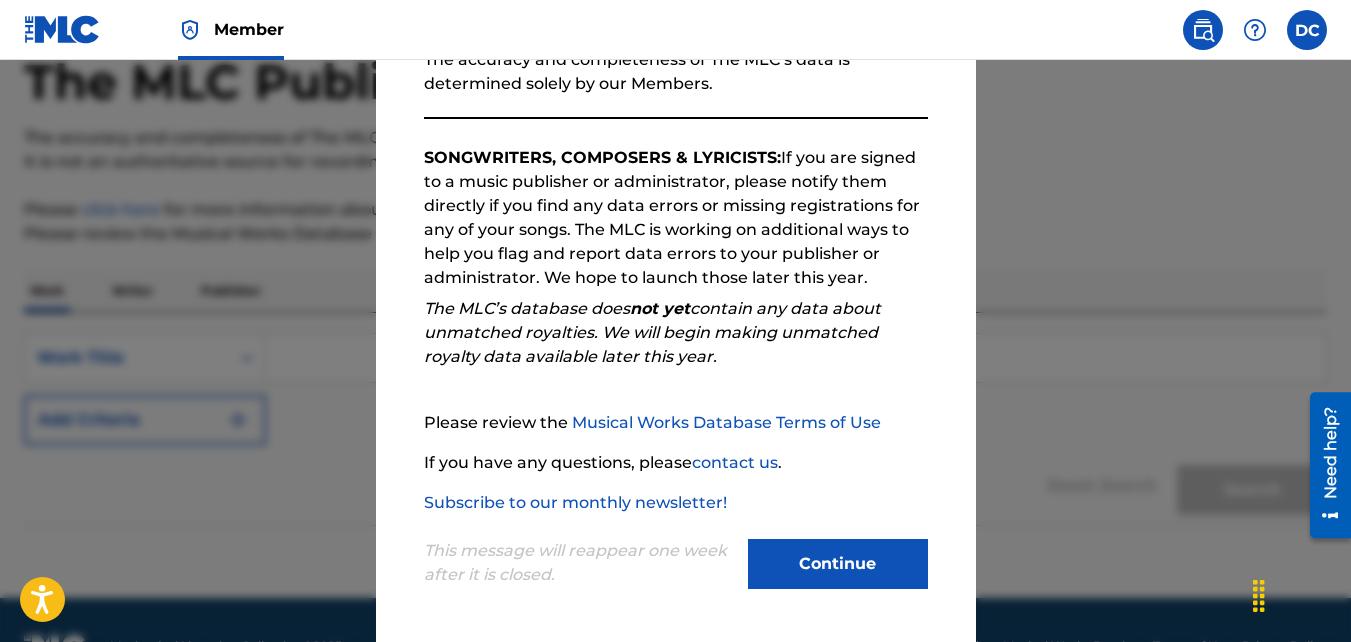 drag, startPoint x: 816, startPoint y: 568, endPoint x: 828, endPoint y: 567, distance: 12.0415945 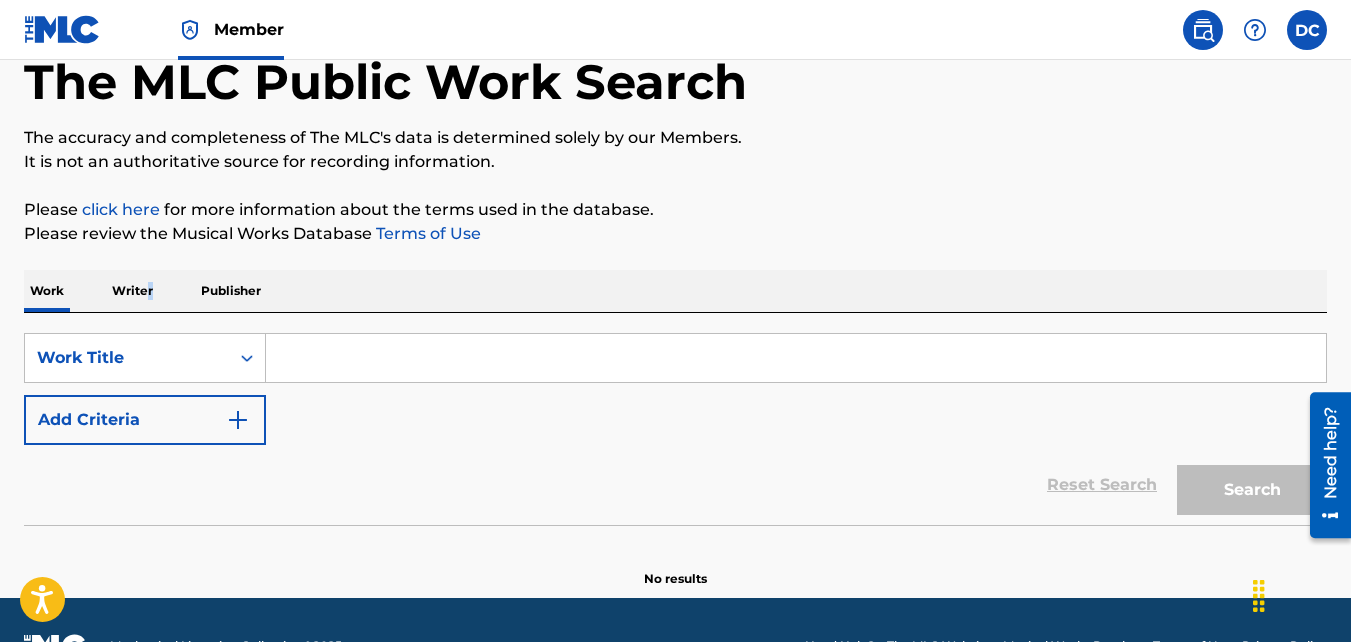 click on "Writer" at bounding box center (132, 291) 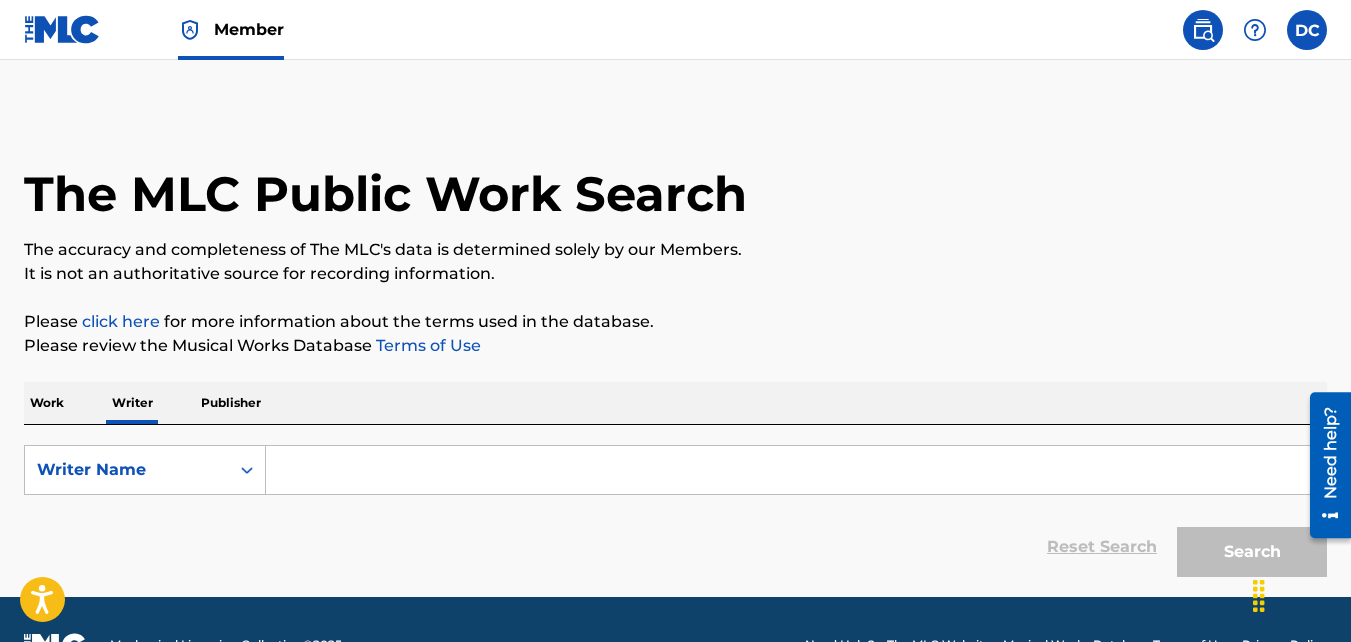 drag, startPoint x: 148, startPoint y: 283, endPoint x: 241, endPoint y: 400, distance: 149.45903 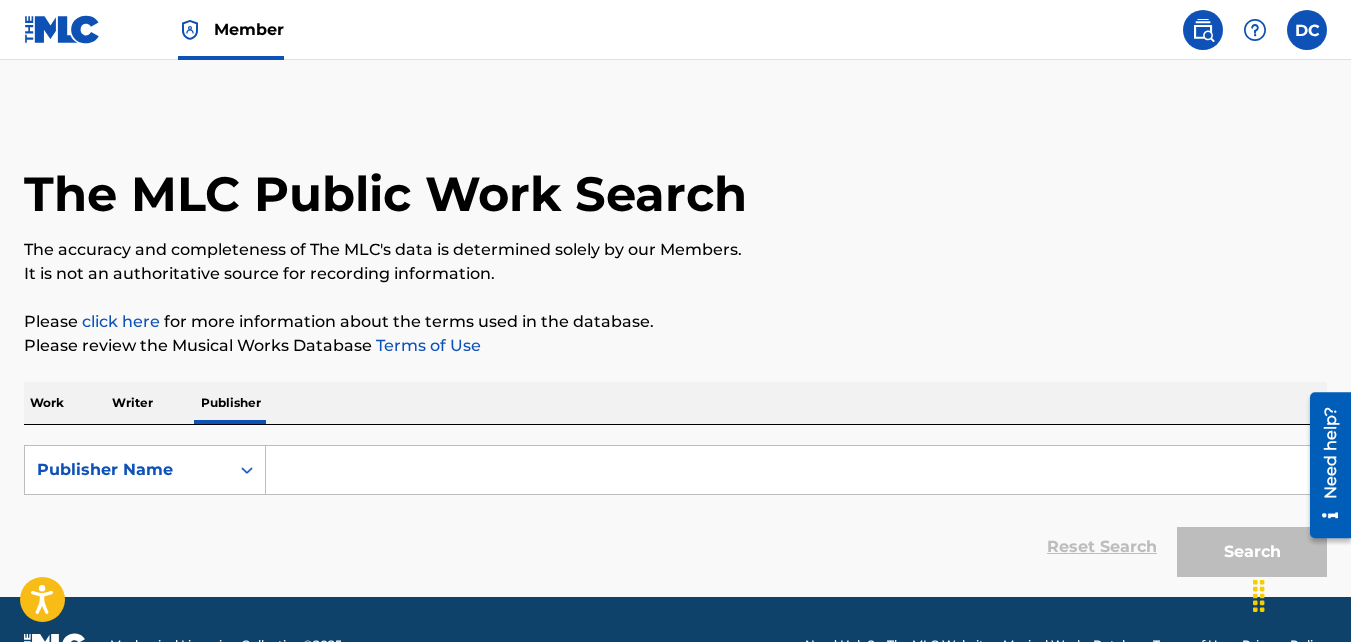 click at bounding box center [1307, 30] 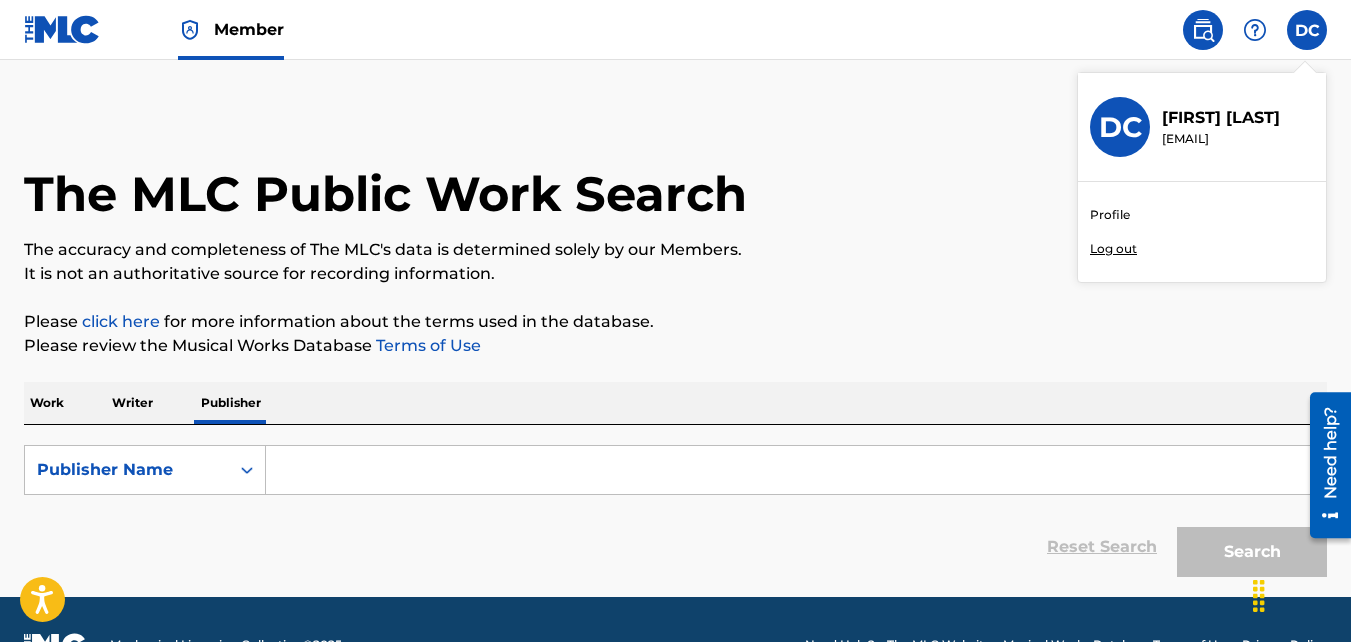 click on "Profile" at bounding box center [1110, 215] 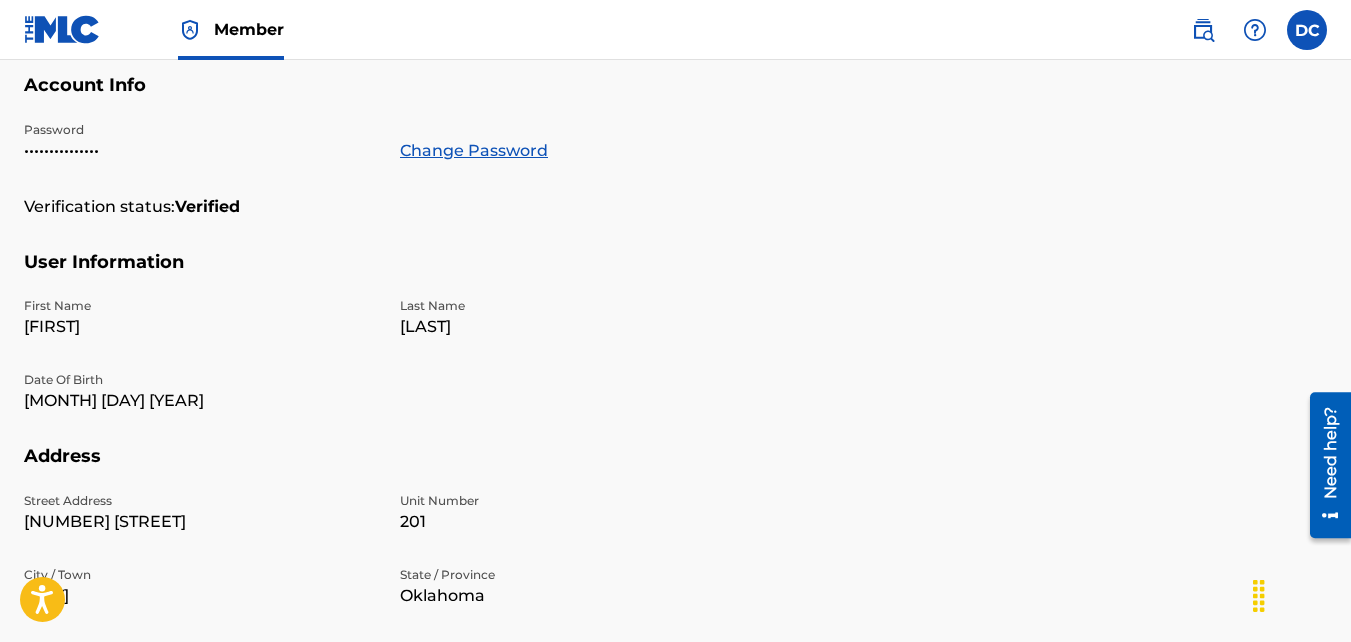 scroll, scrollTop: 400, scrollLeft: 0, axis: vertical 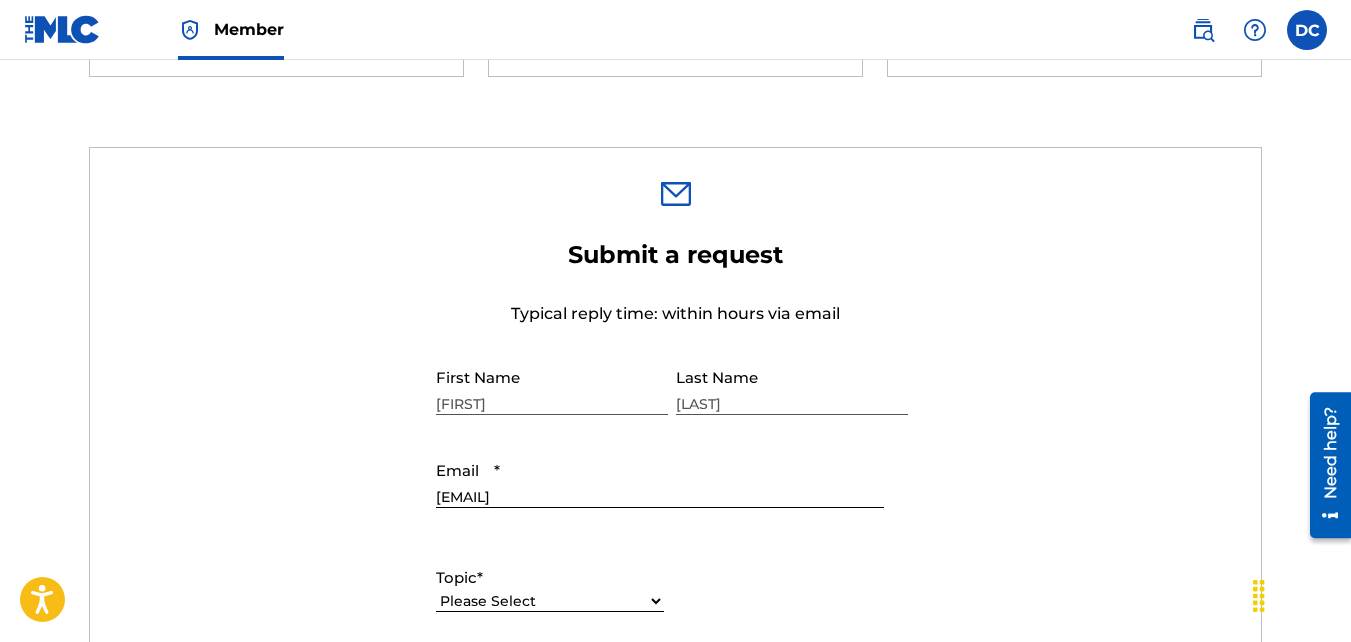 click at bounding box center [1307, 30] 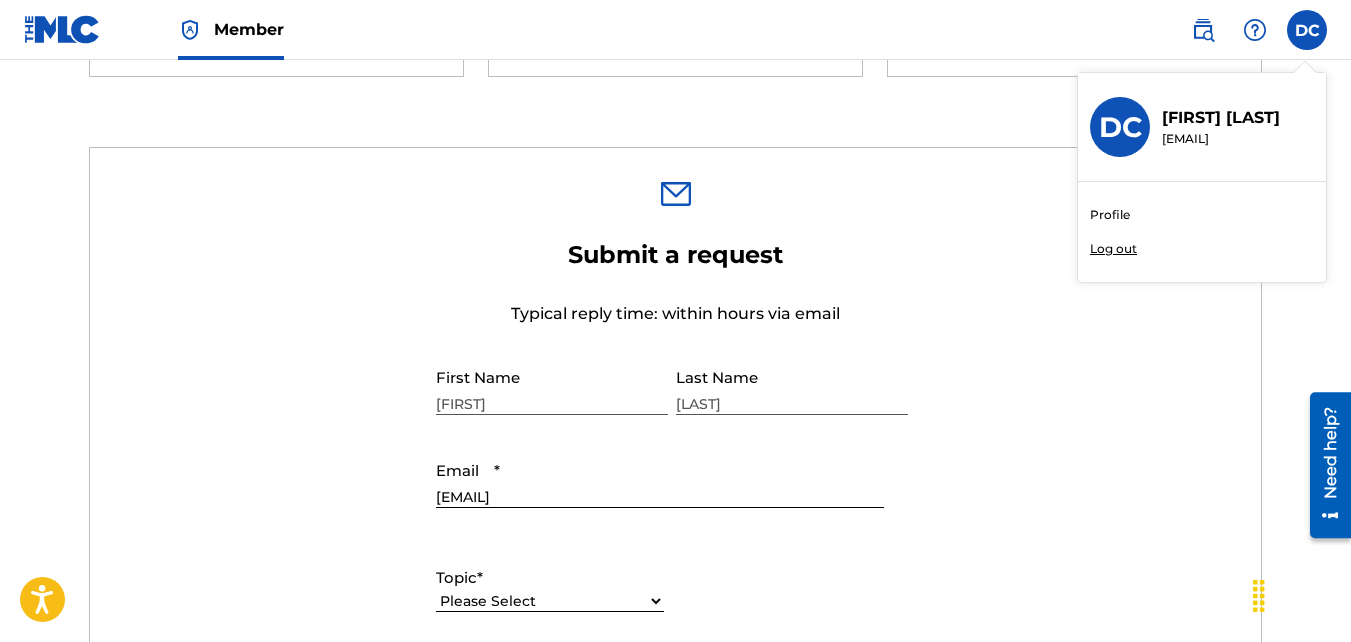 click on "Profile" at bounding box center [1110, 215] 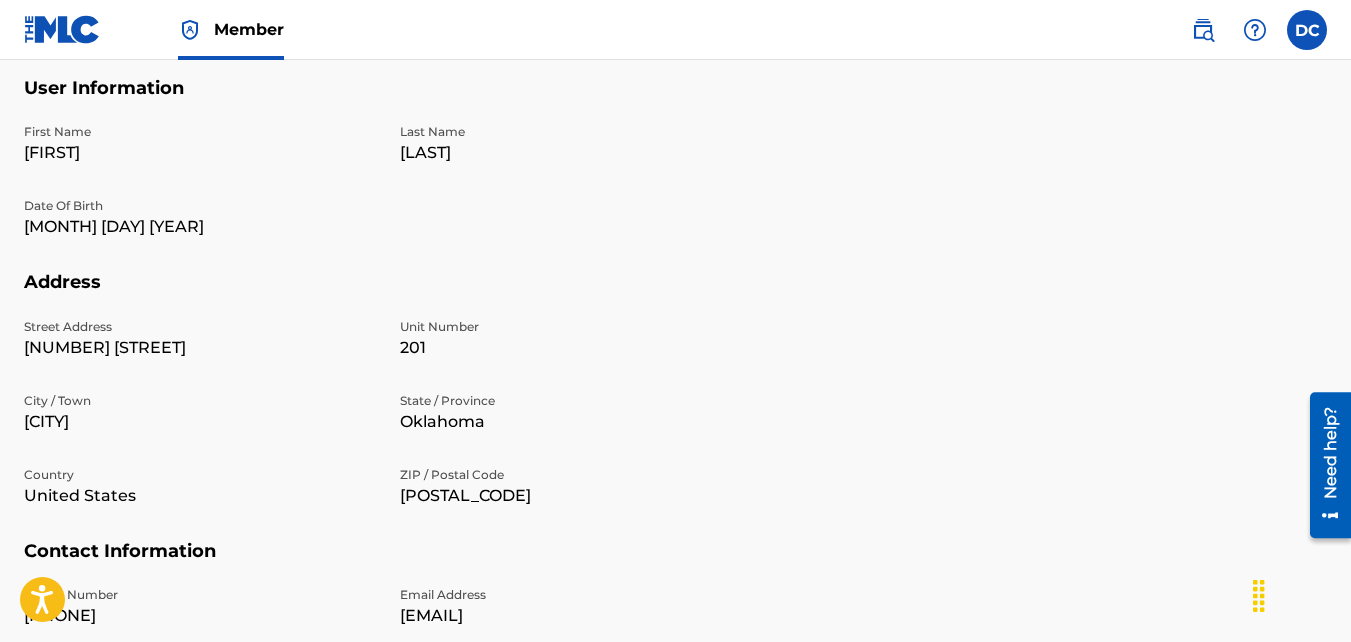 scroll, scrollTop: 0, scrollLeft: 0, axis: both 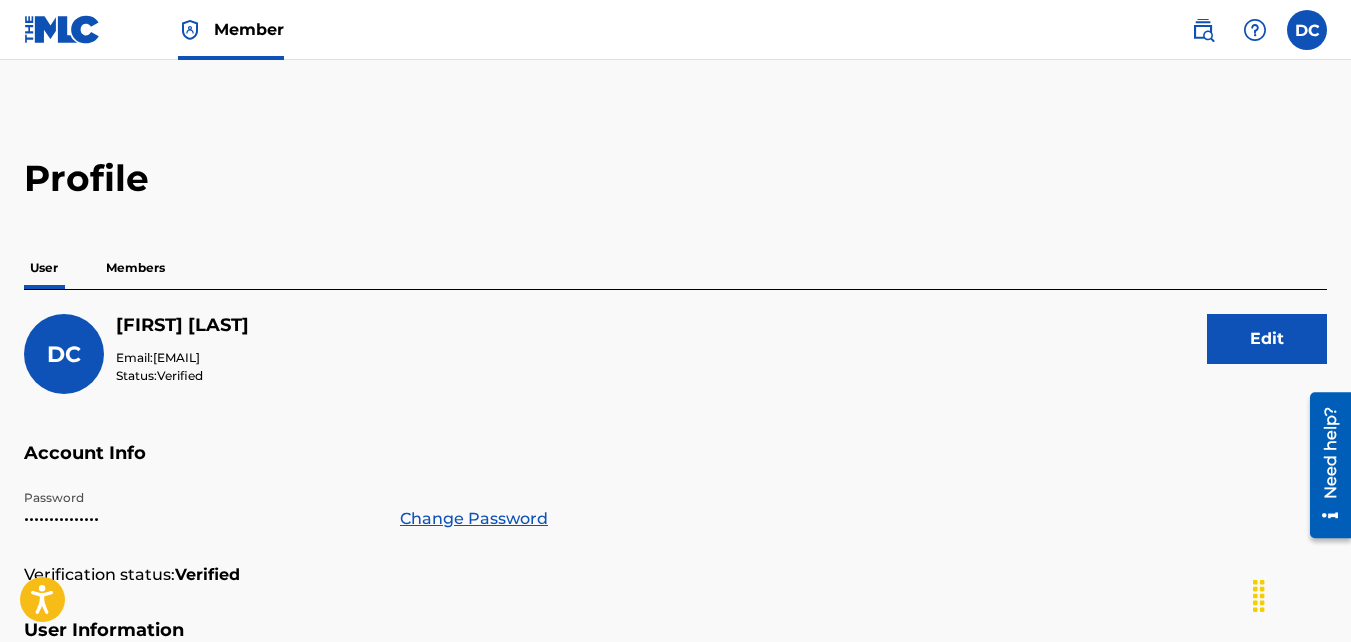 click at bounding box center (1307, 30) 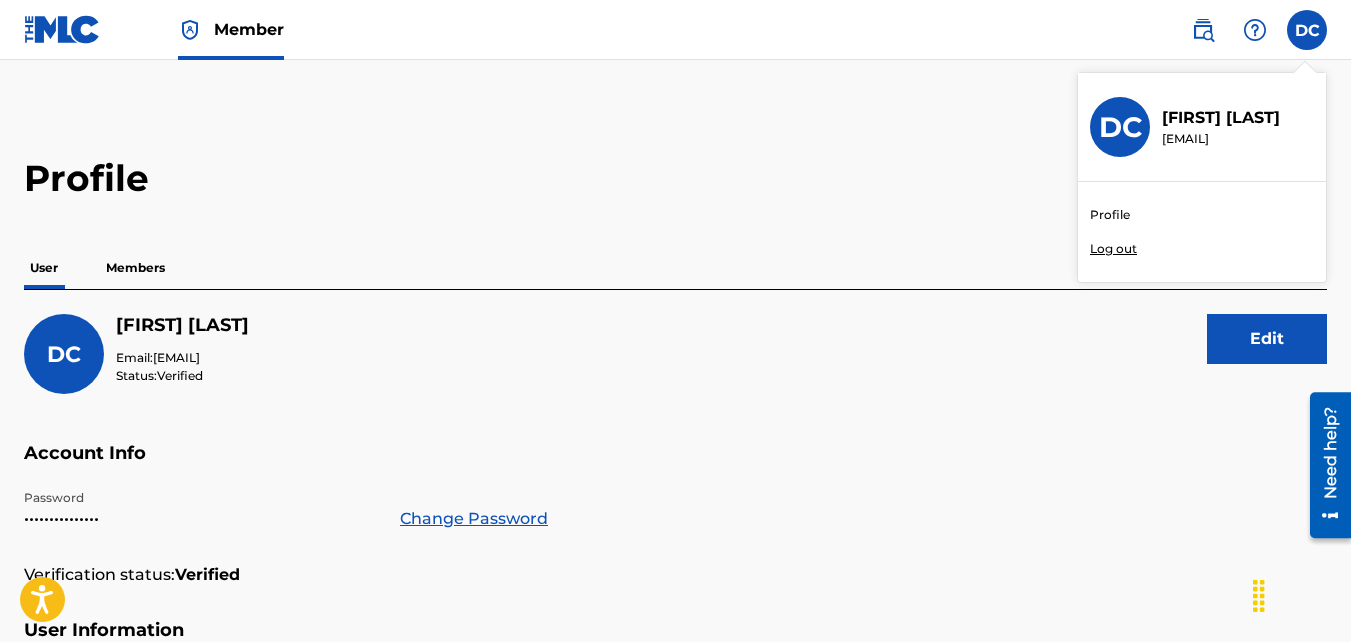 click on "Profile" at bounding box center (1110, 215) 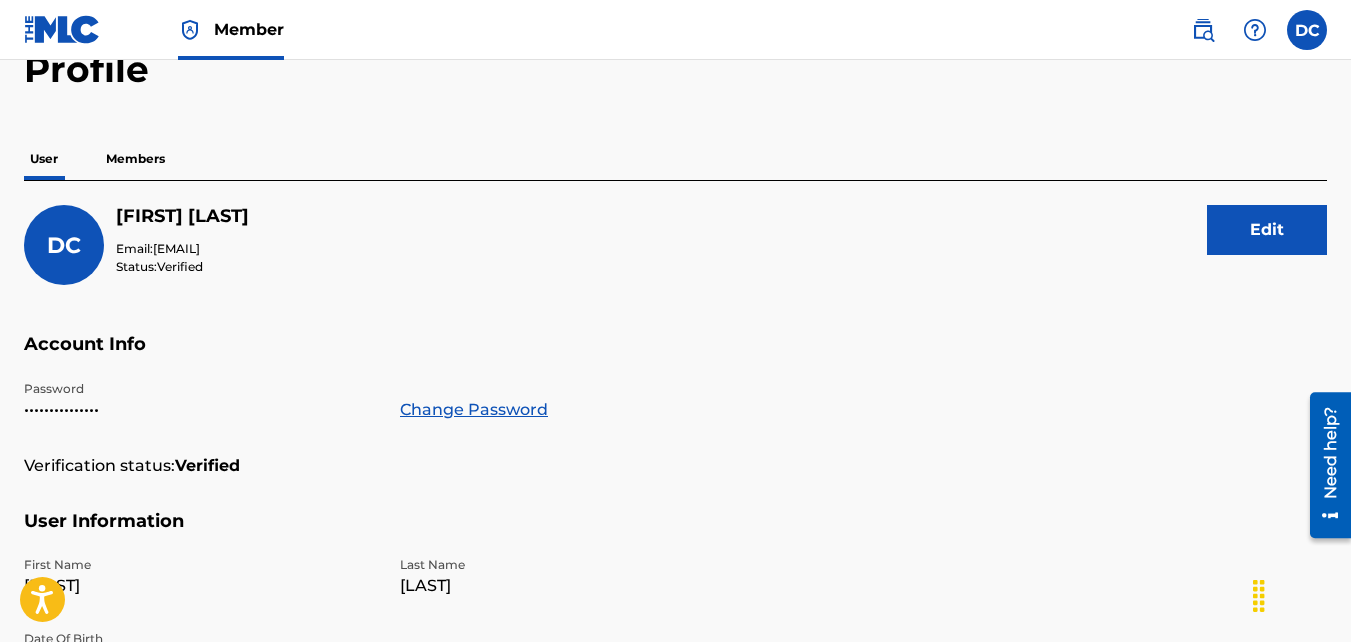 scroll, scrollTop: 104, scrollLeft: 0, axis: vertical 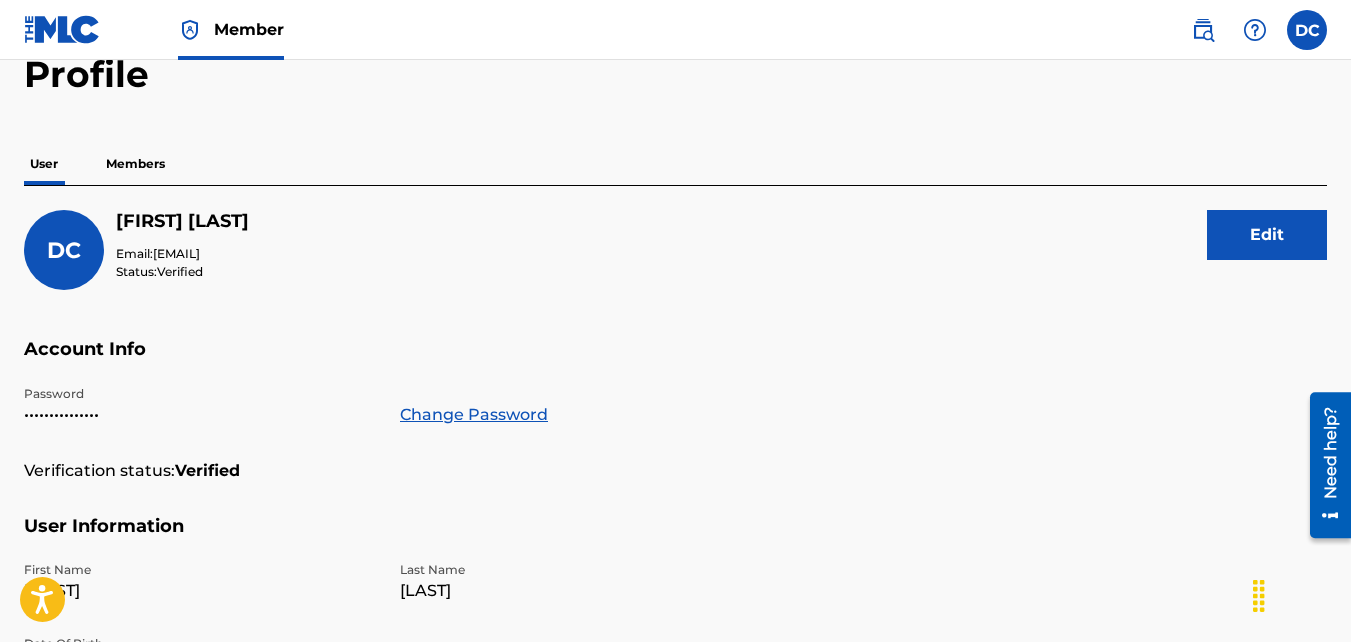 click at bounding box center (62, 29) 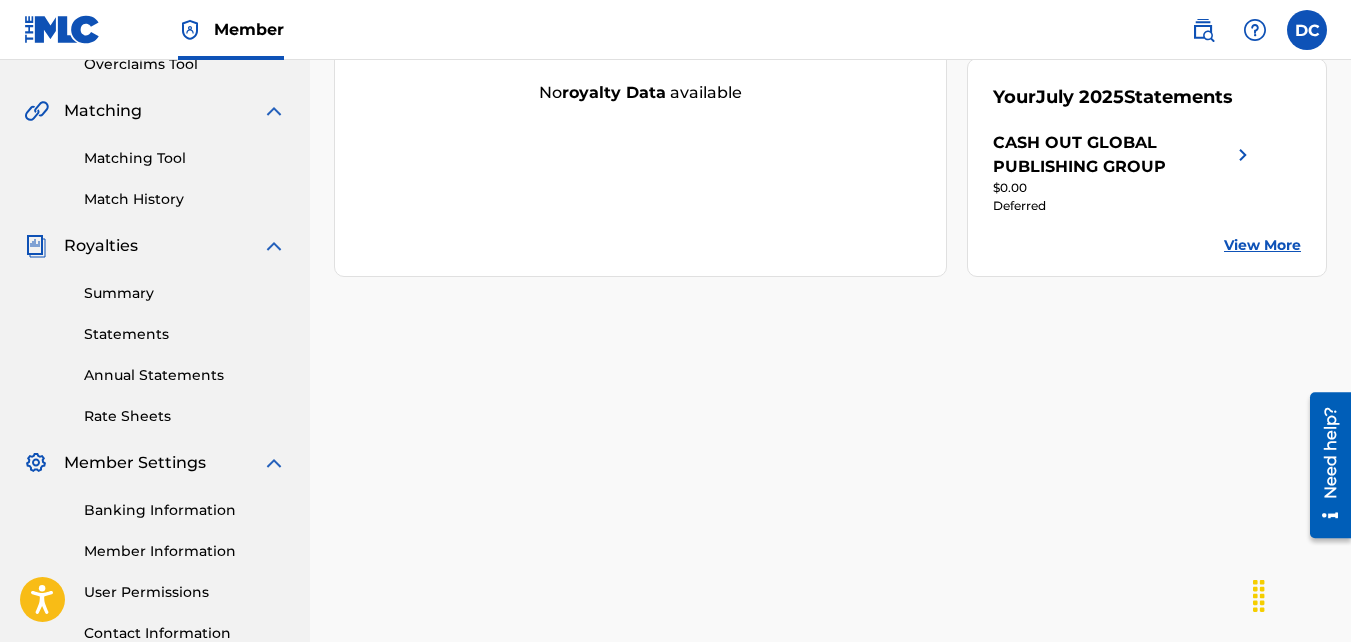 scroll, scrollTop: 198, scrollLeft: 0, axis: vertical 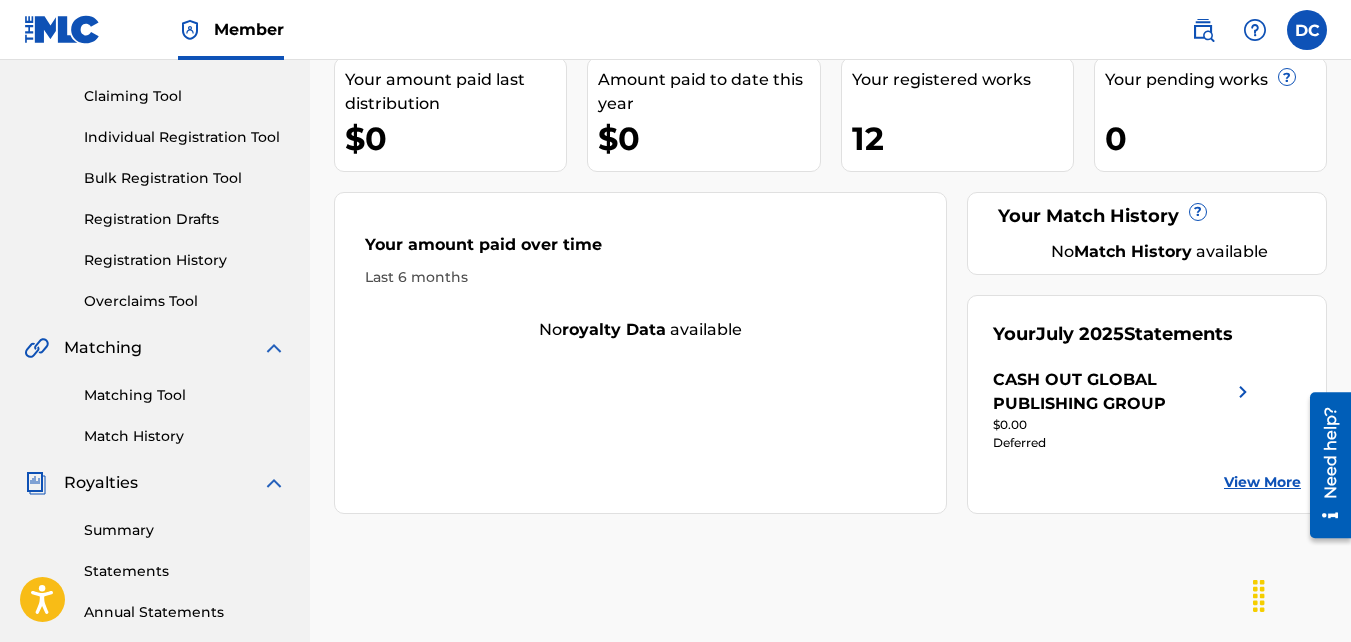 click on "CASH OUT GLOBAL PUBLISHING GROUP" at bounding box center [1112, 392] 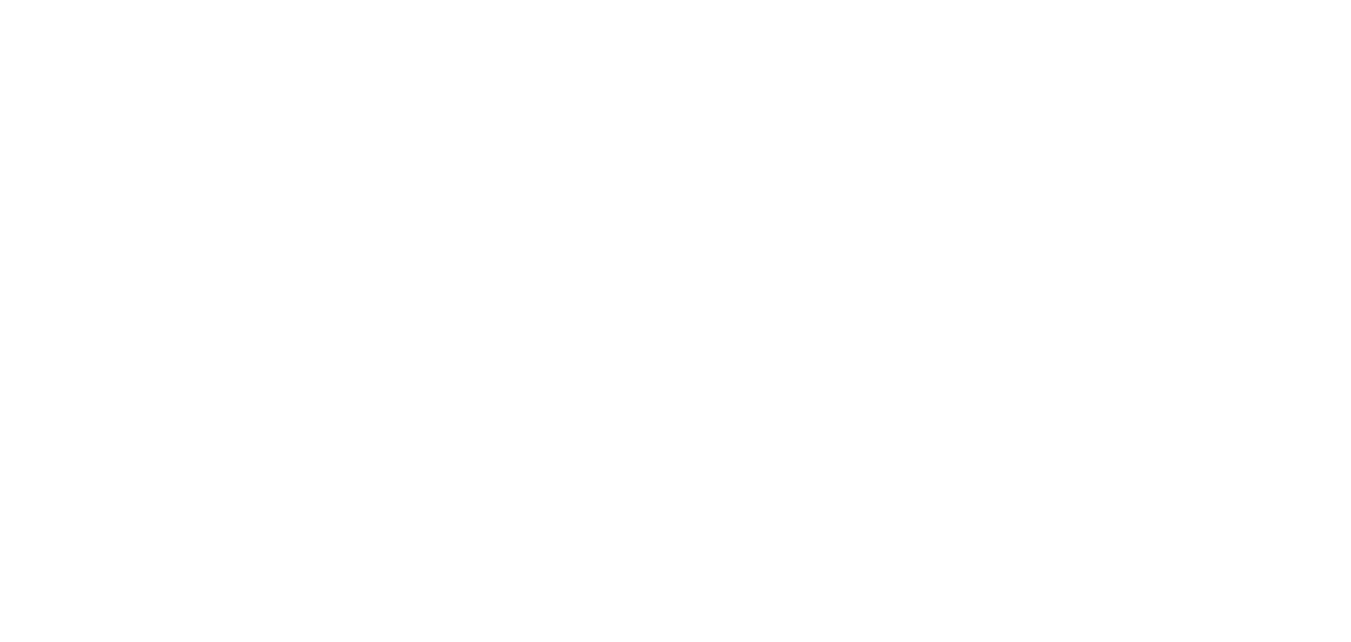 scroll, scrollTop: 0, scrollLeft: 0, axis: both 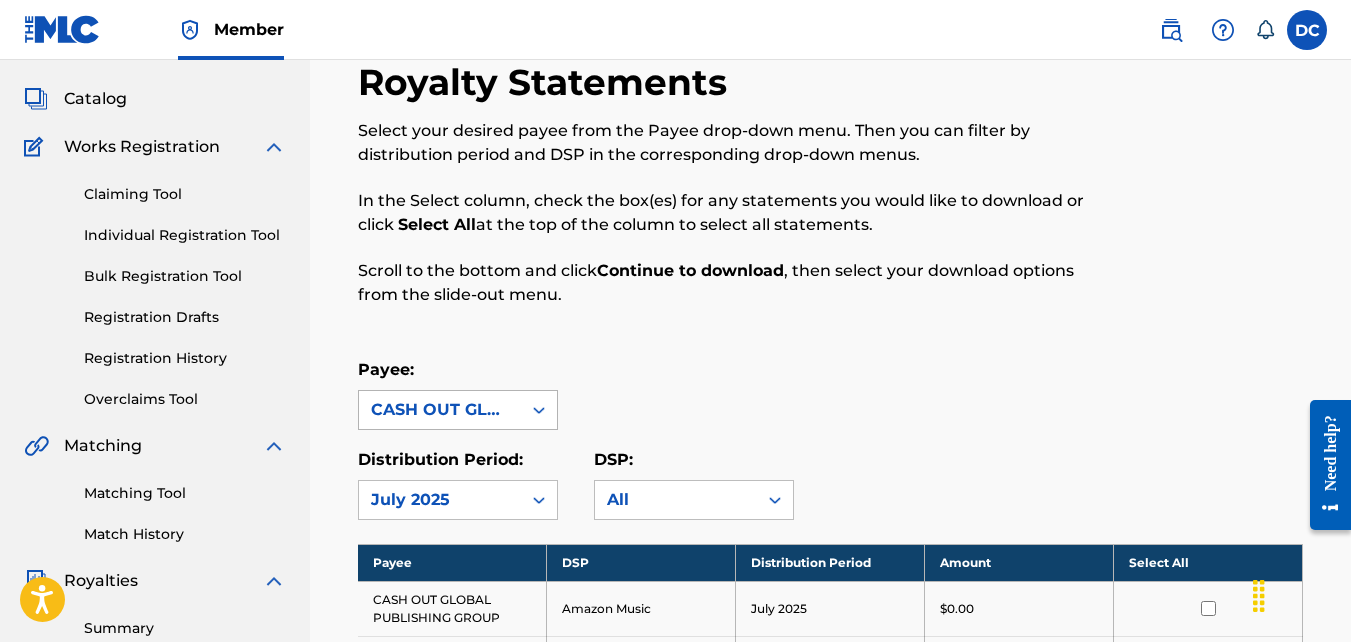 click at bounding box center (539, 410) 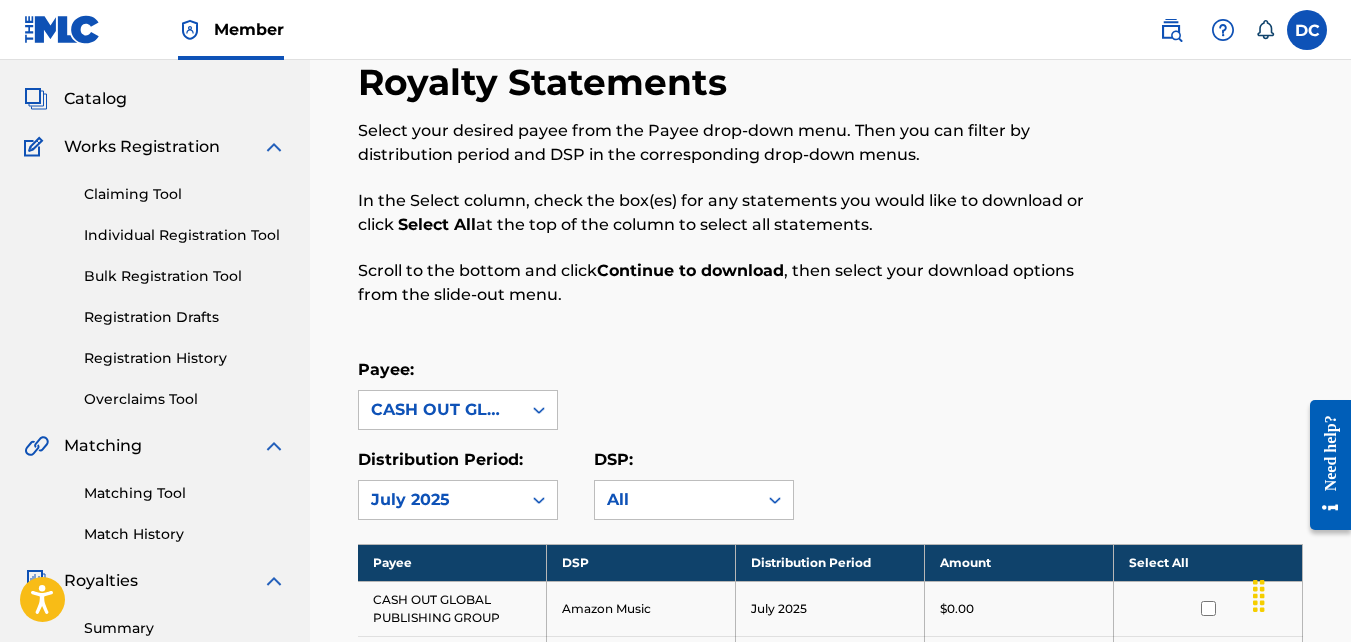 click at bounding box center (539, 410) 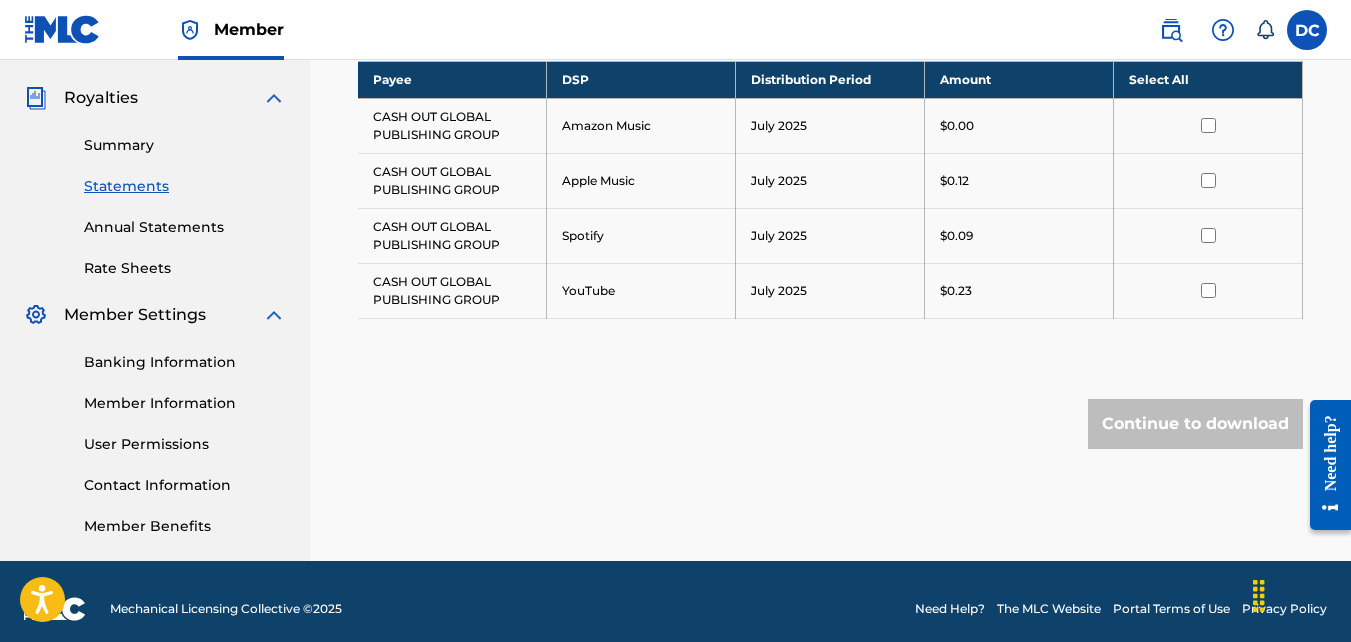 scroll, scrollTop: 598, scrollLeft: 0, axis: vertical 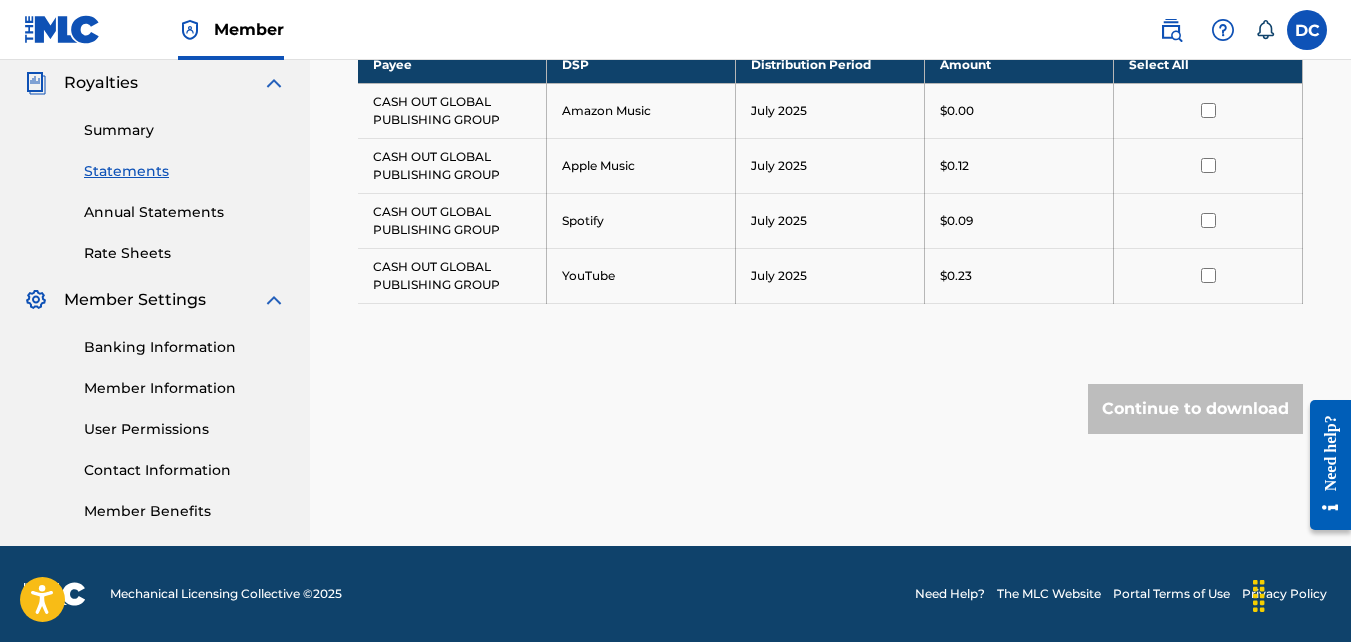 click on "Banking Information" at bounding box center [185, 347] 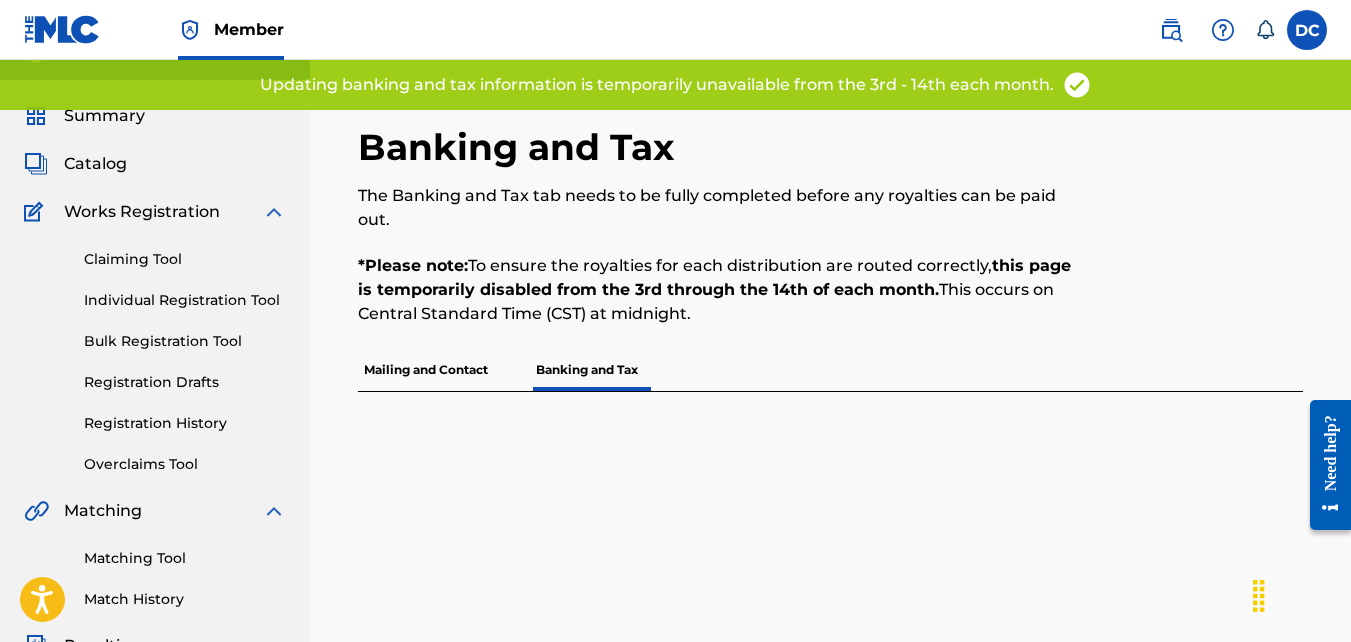 scroll, scrollTop: 0, scrollLeft: 0, axis: both 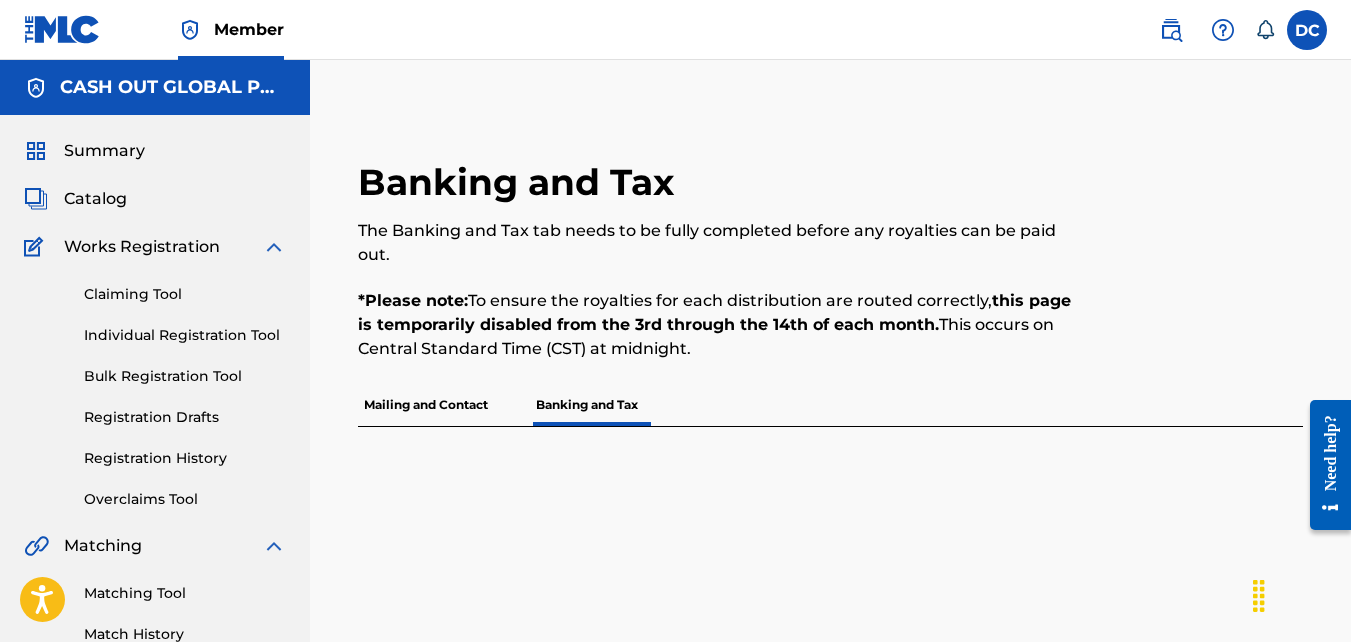 click on "Mailing and Contact" at bounding box center (426, 405) 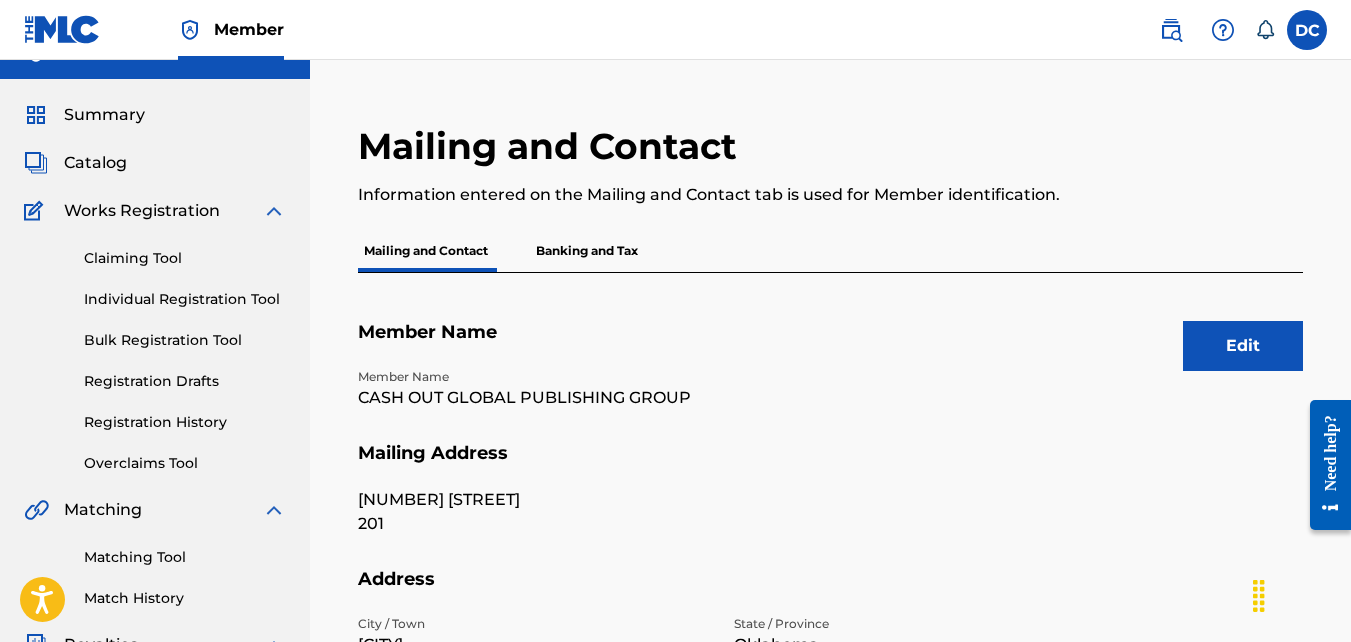 scroll, scrollTop: 0, scrollLeft: 0, axis: both 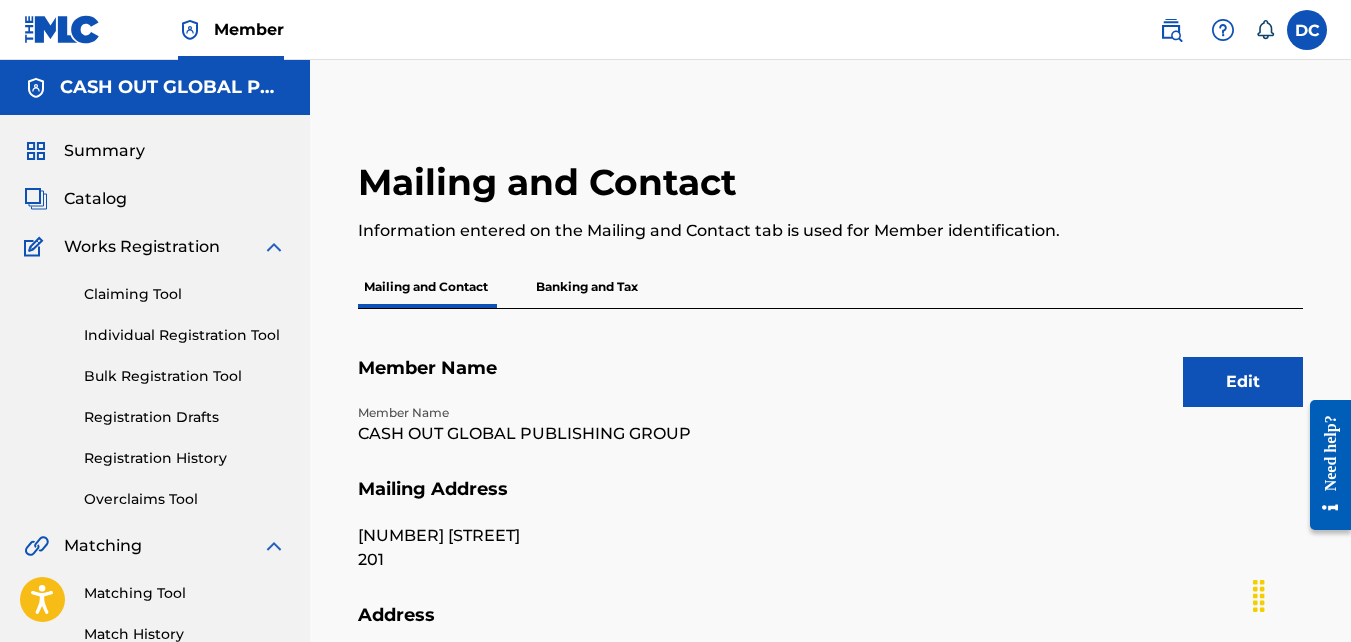 click on "Banking and Tax" at bounding box center [587, 287] 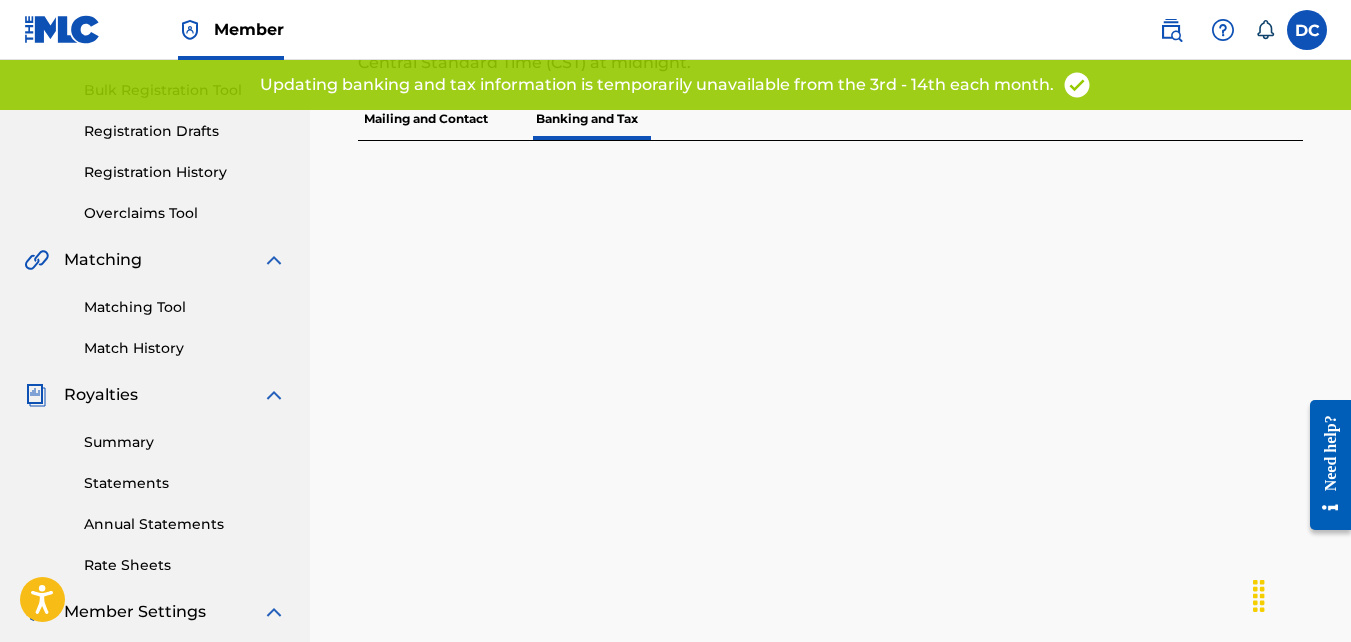scroll, scrollTop: 100, scrollLeft: 0, axis: vertical 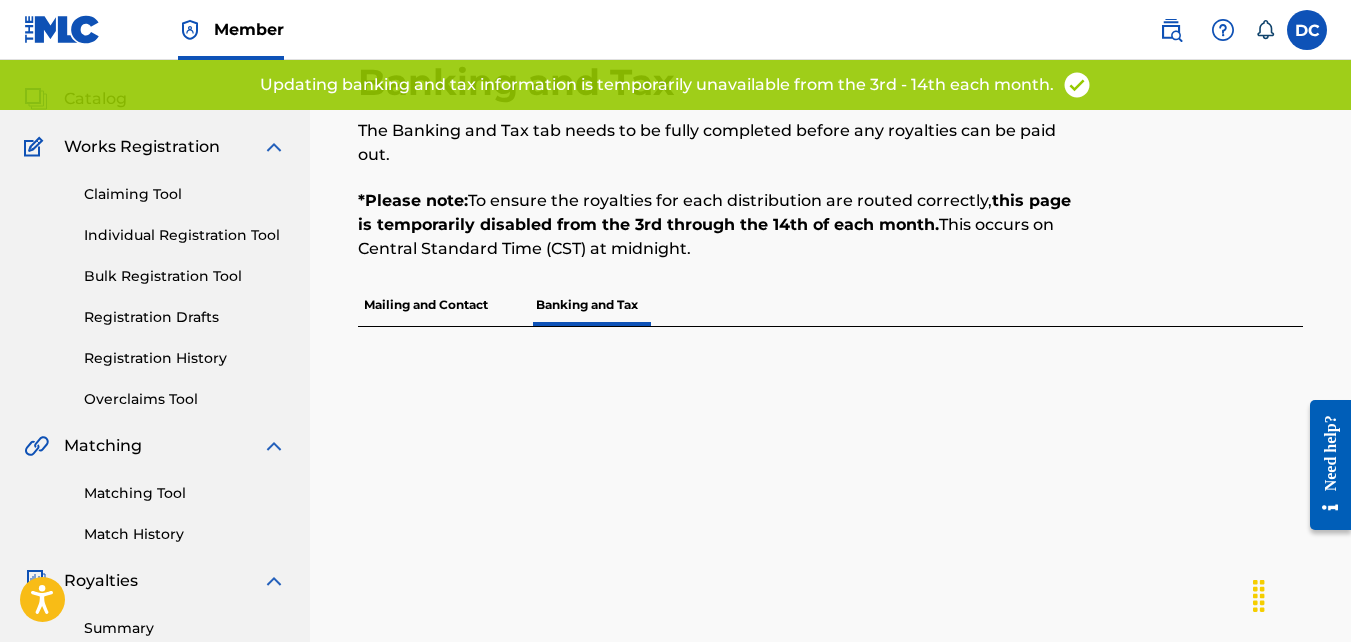 click on "Banking and Tax" at bounding box center [587, 305] 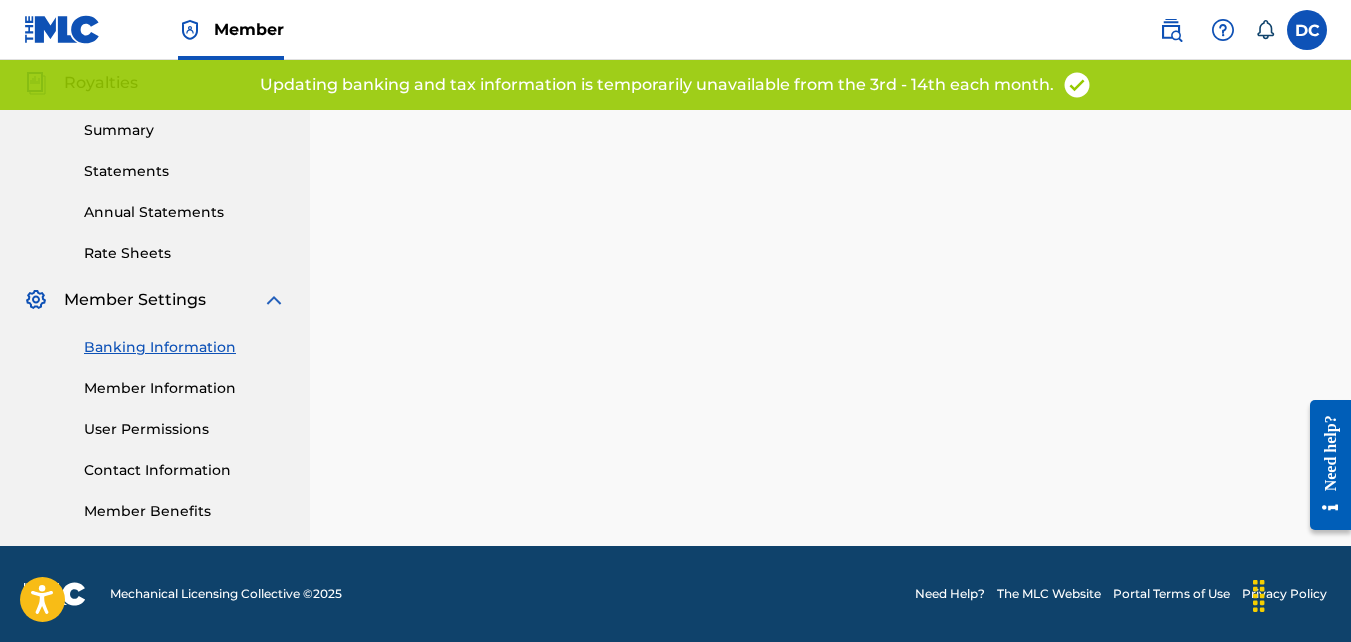 scroll, scrollTop: 583, scrollLeft: 0, axis: vertical 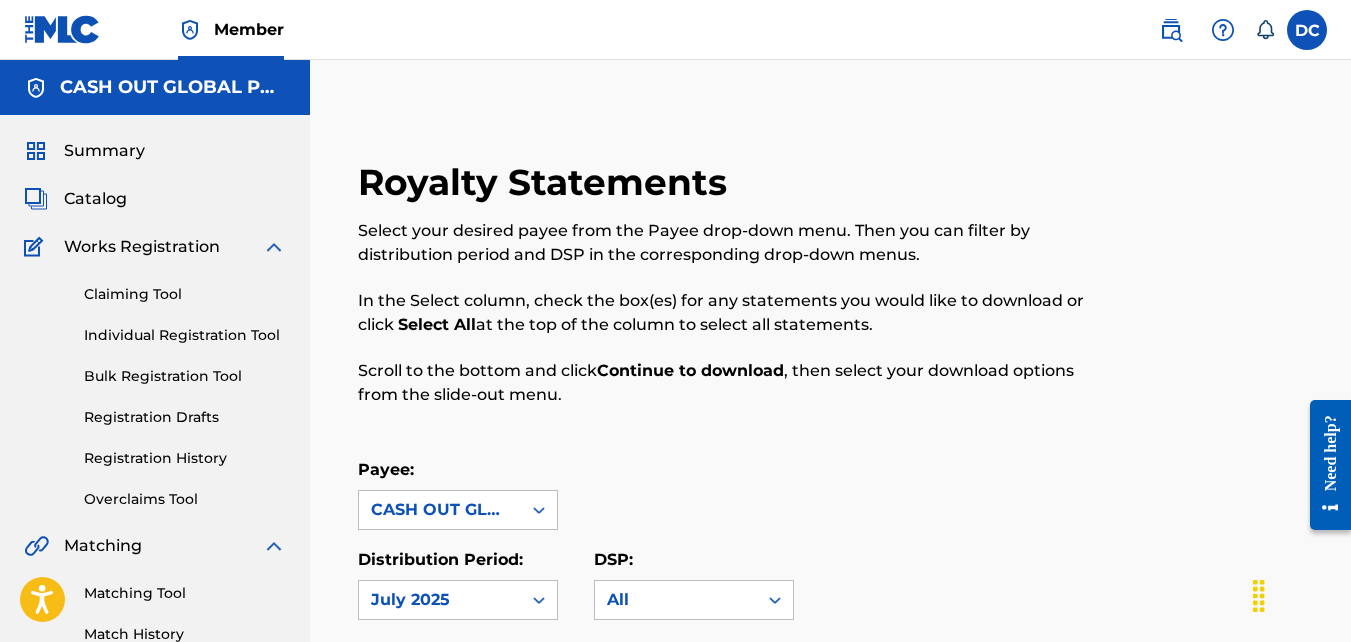 click at bounding box center [1223, 30] 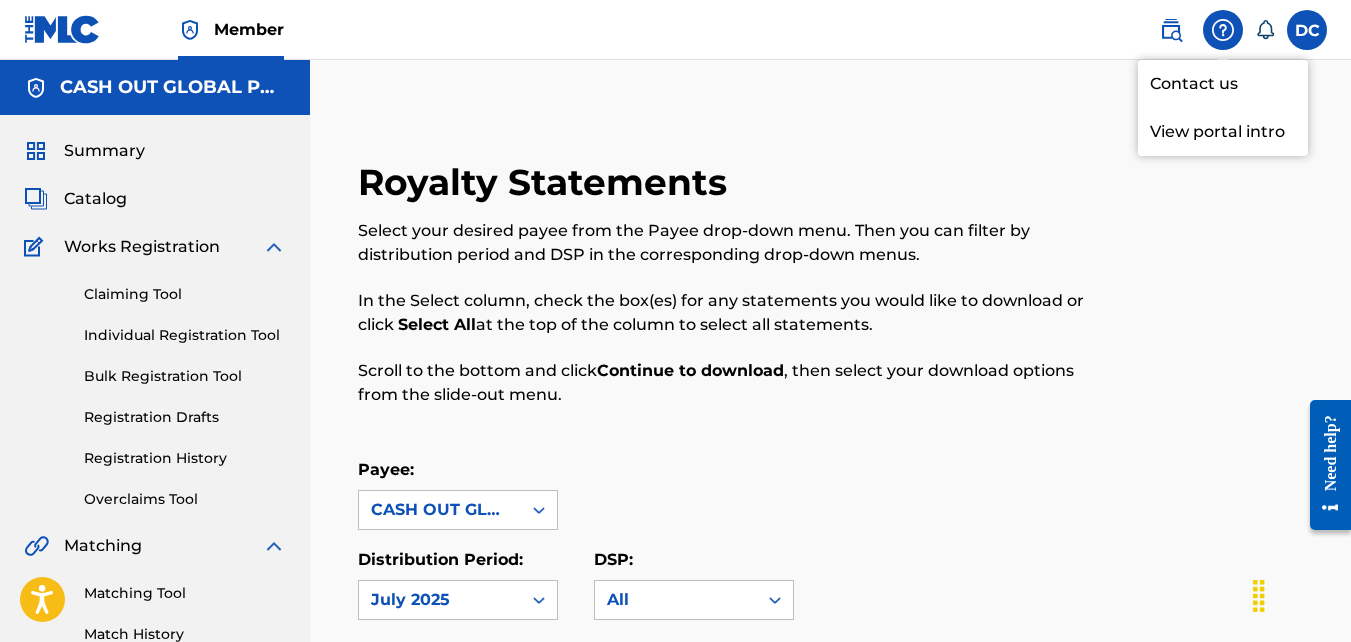click on "Contact us" at bounding box center [1223, 84] 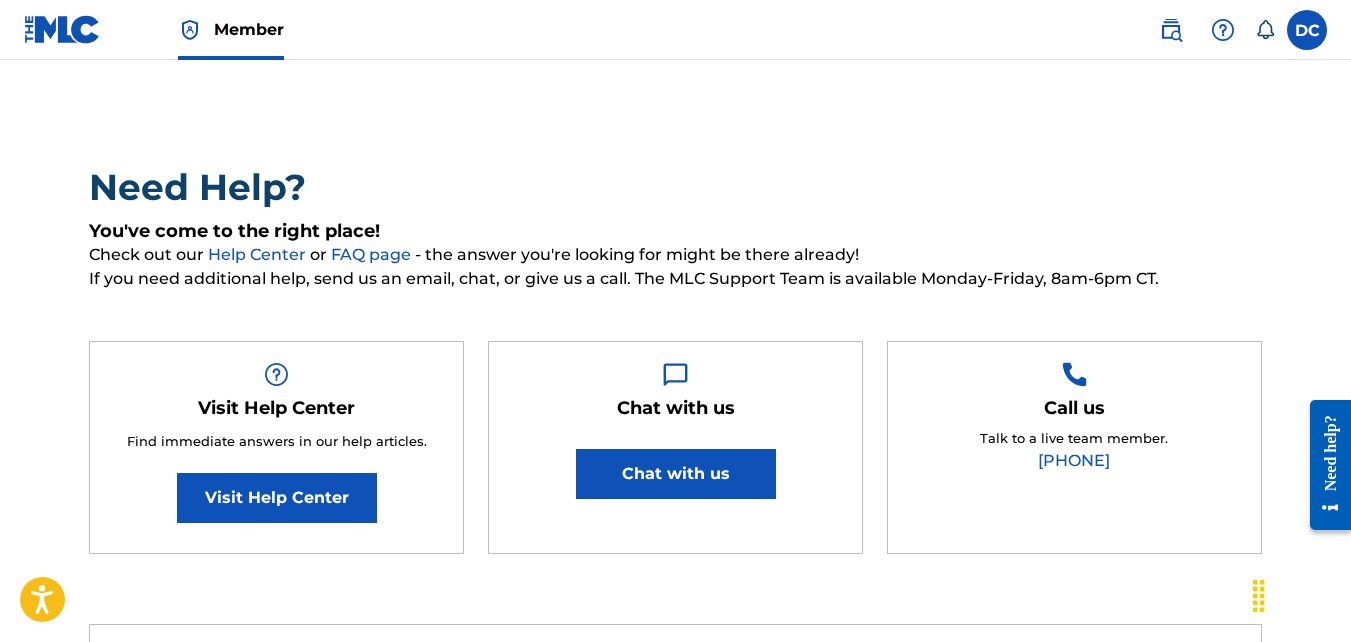 scroll, scrollTop: 100, scrollLeft: 0, axis: vertical 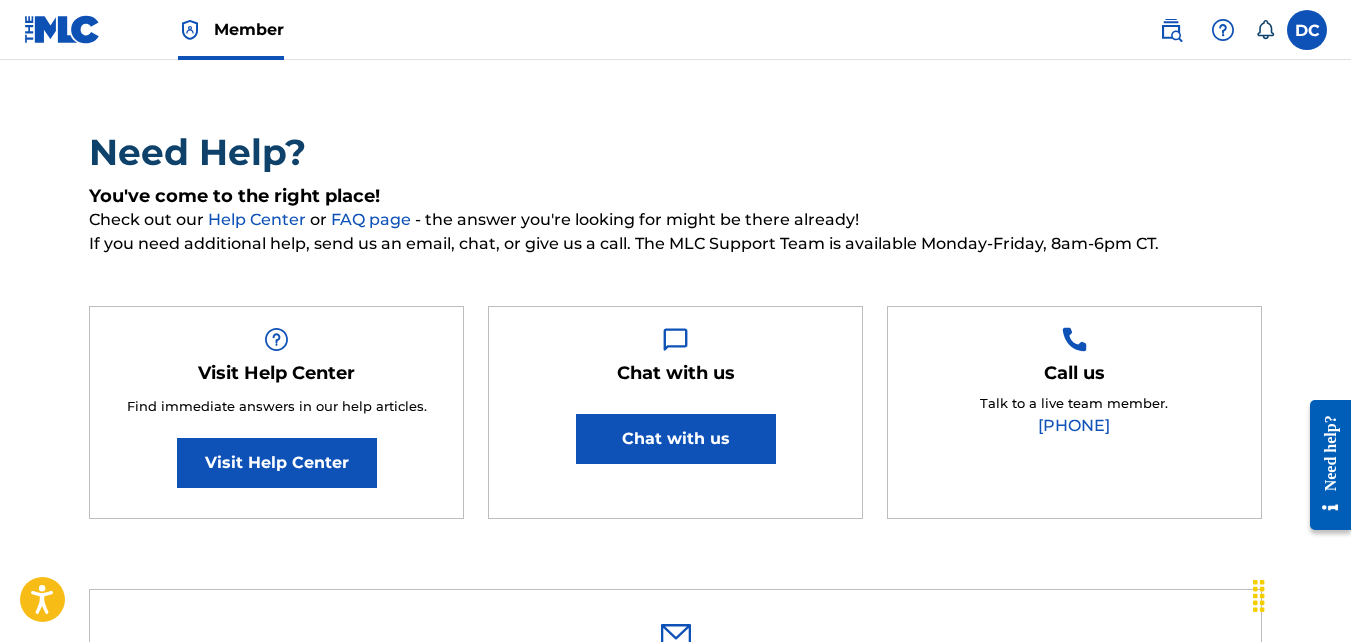 click on "Chat with us" at bounding box center [676, 439] 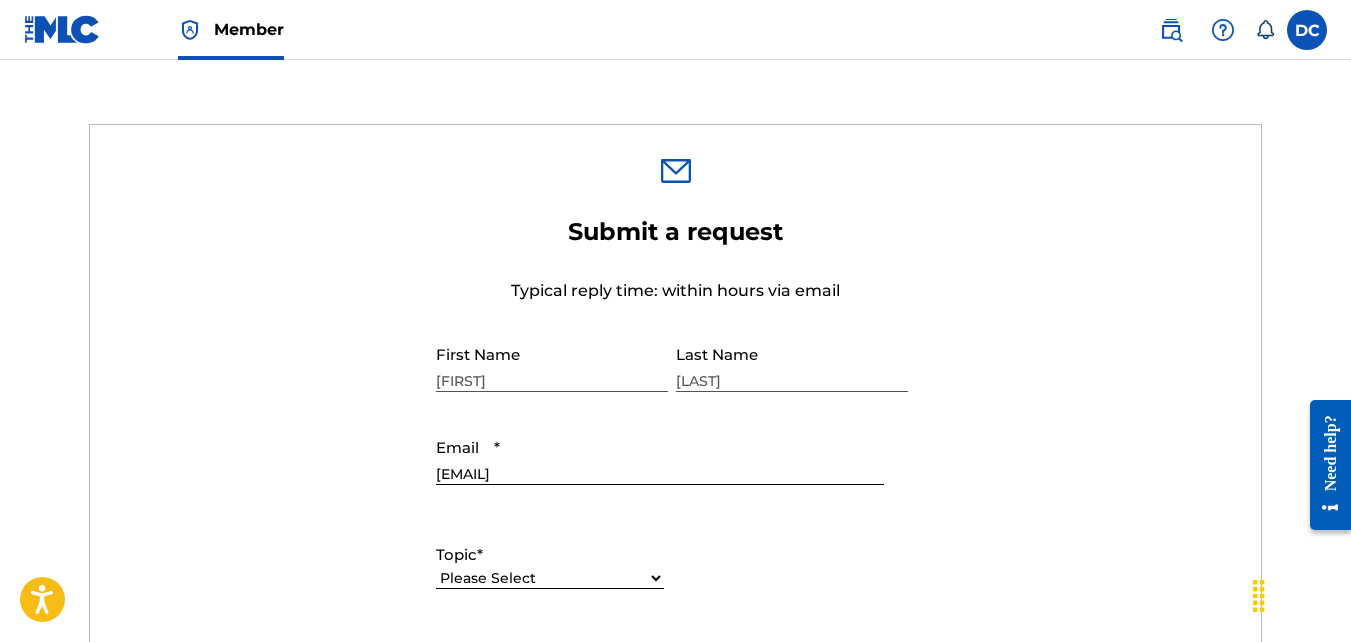 scroll, scrollTop: 600, scrollLeft: 0, axis: vertical 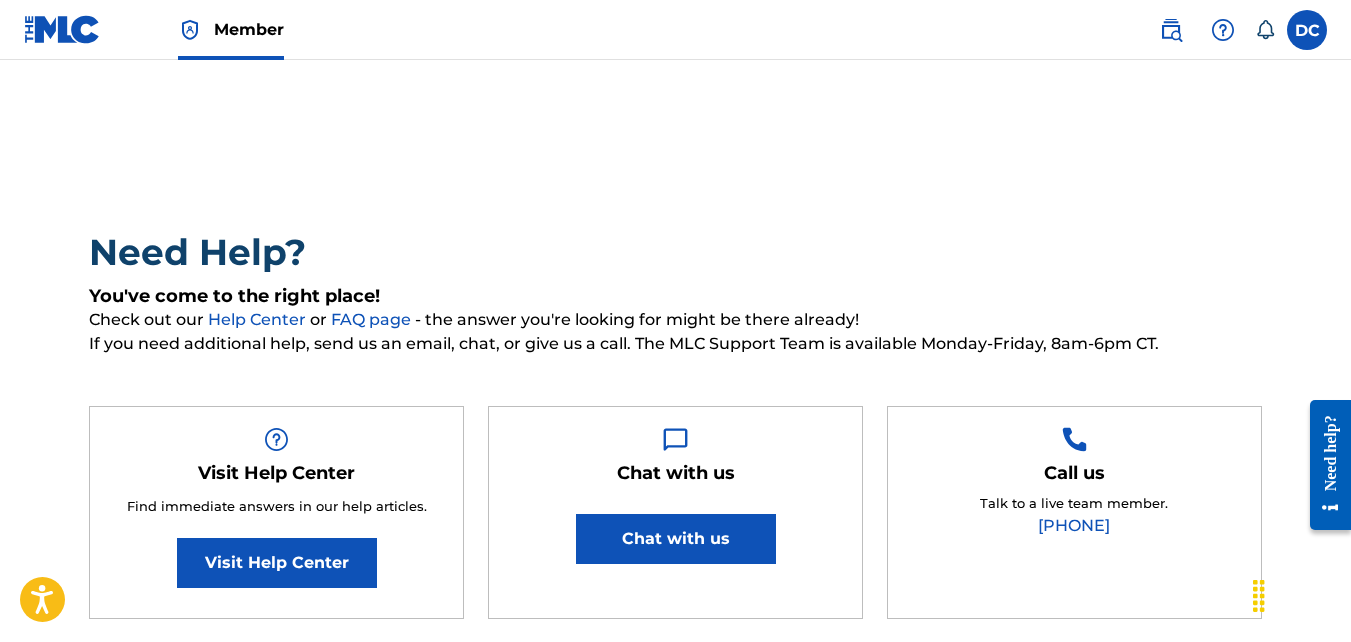 click at bounding box center (62, 29) 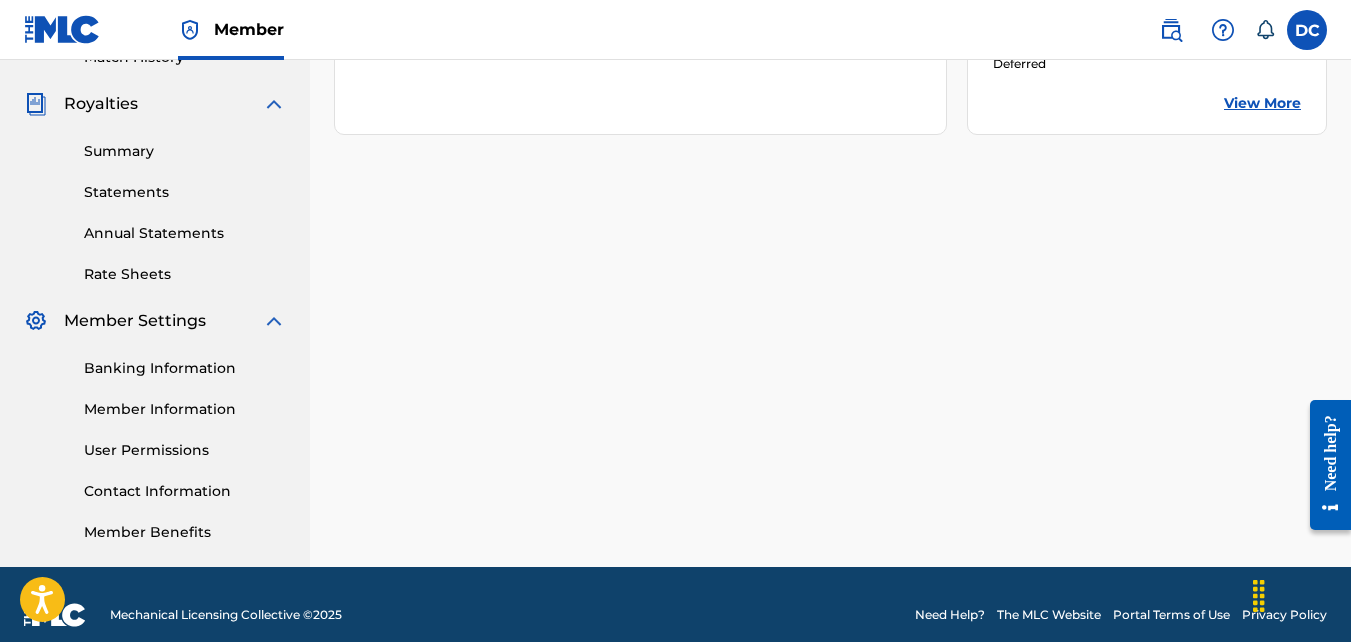 scroll, scrollTop: 598, scrollLeft: 0, axis: vertical 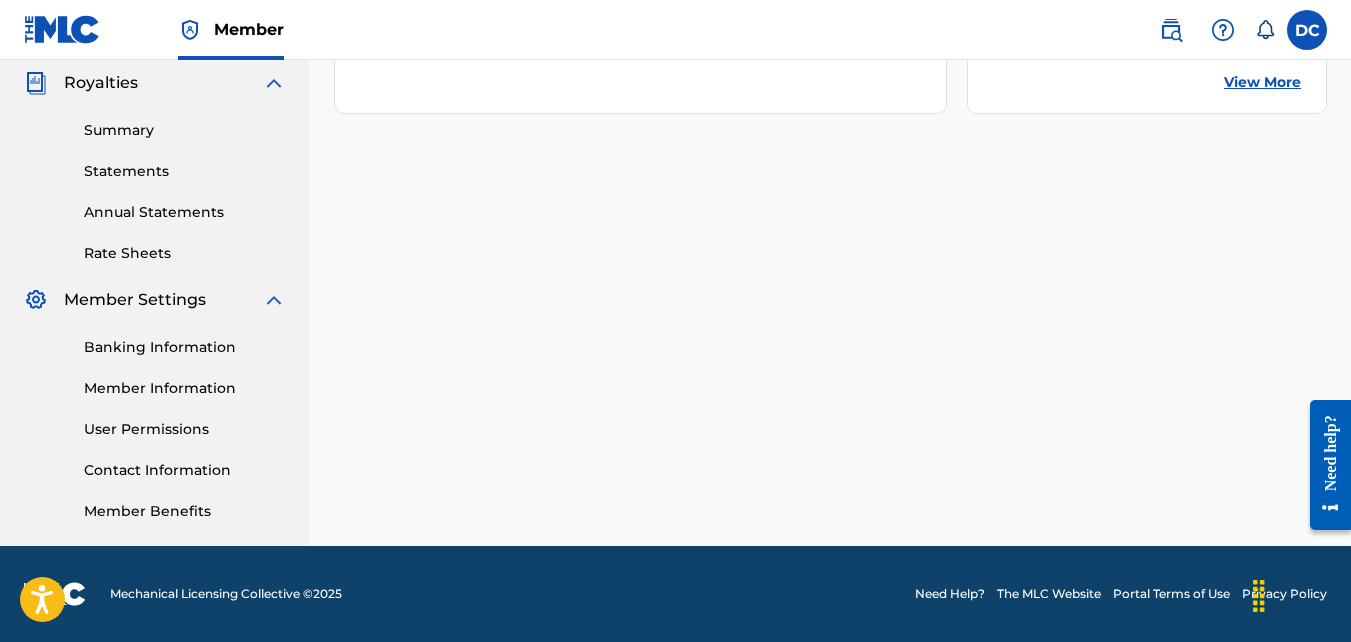 click on "CASH OUT GLOBAL PUBLISHING GROUP Your amount paid last distribution $0 Amount paid to date this year $0 Your registered works 12 Your pending works ? 0 Your Match History ? No Match History available Your amount paid over time Last 6 months No royalty data available Your [MONTH] [YEAR] Statements CASH OUT GLOBAL PUBLISHING GROUP $0.00 Deferred View More" at bounding box center (830, 29) 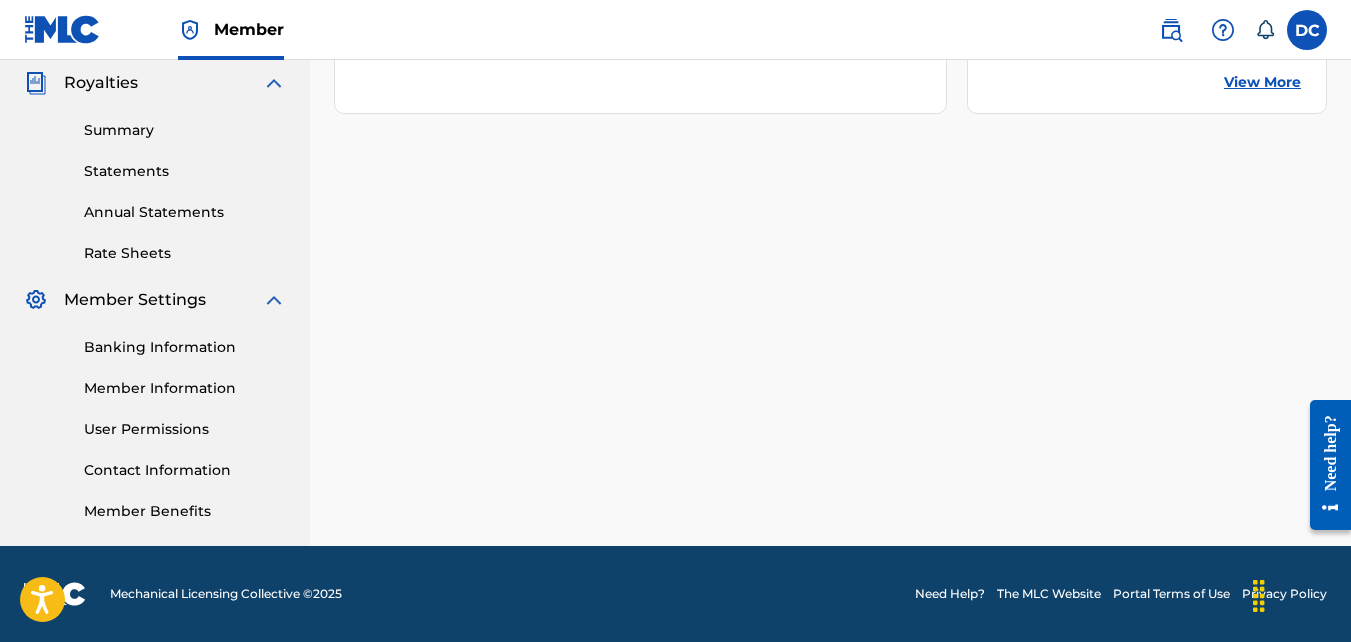 click on "CASH OUT GLOBAL PUBLISHING GROUP Your amount paid last distribution $0 Amount paid to date this year $0 Your registered works 12 Your pending works ? 0 Your Match History ? No Match History available Your amount paid over time Last 6 months No royalty data available Your [MONTH] [YEAR] Statements CASH OUT GLOBAL PUBLISHING GROUP $0.00 Deferred View More" at bounding box center [830, 29] 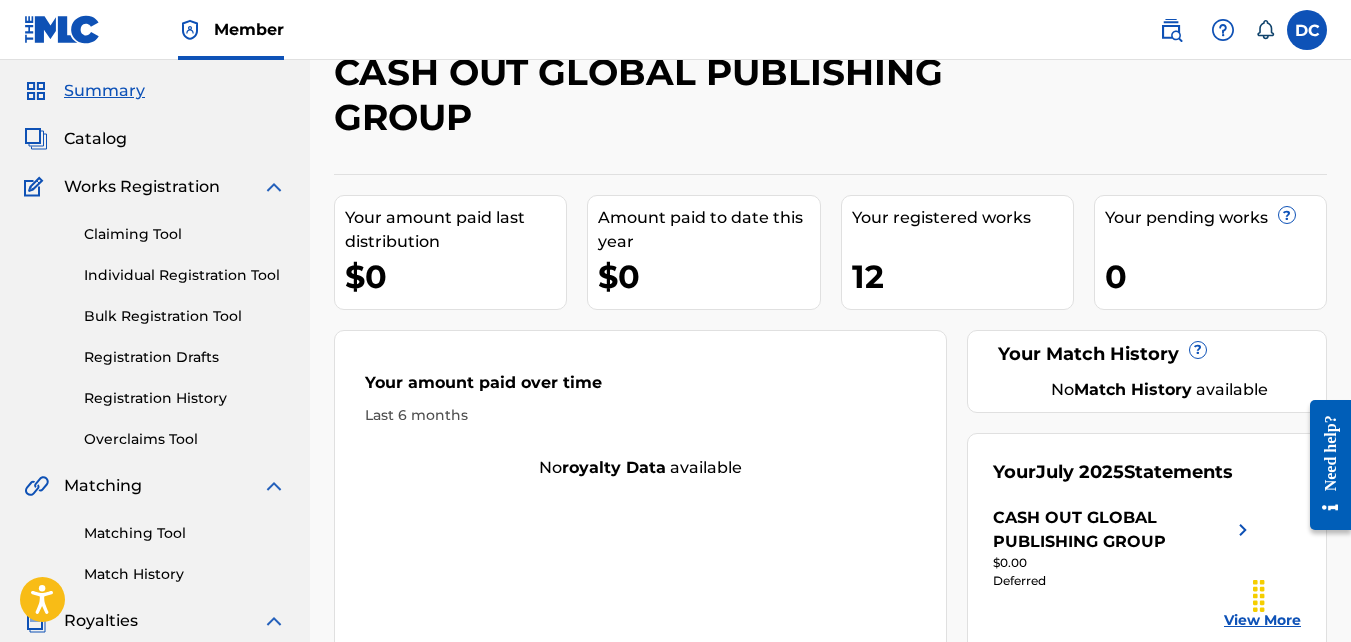 scroll, scrollTop: 100, scrollLeft: 0, axis: vertical 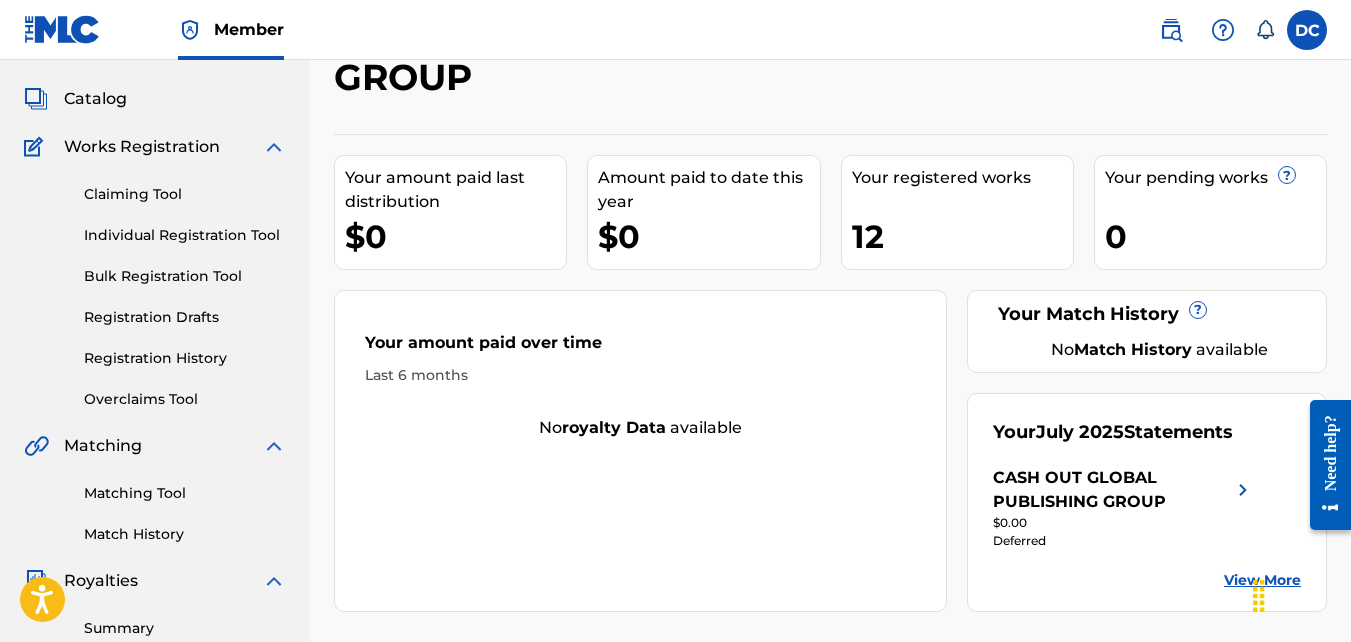 click at bounding box center [37, 147] 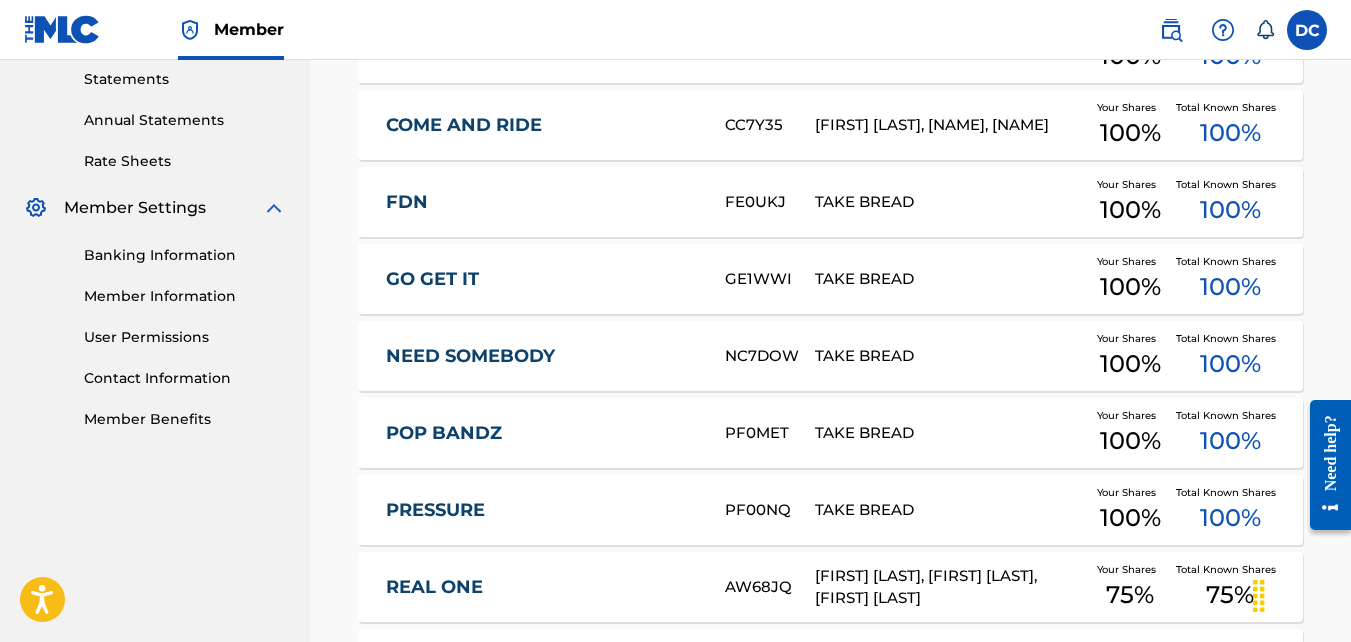 scroll, scrollTop: 900, scrollLeft: 0, axis: vertical 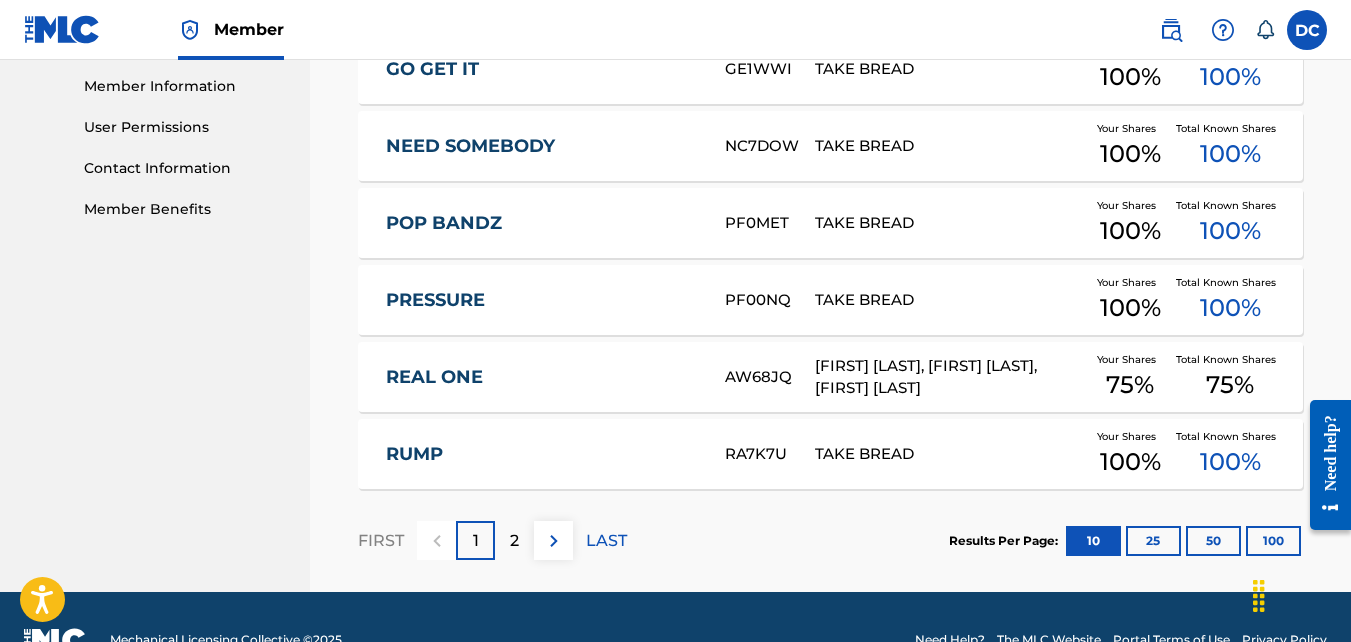 click on "REAL ONE" at bounding box center [542, 377] 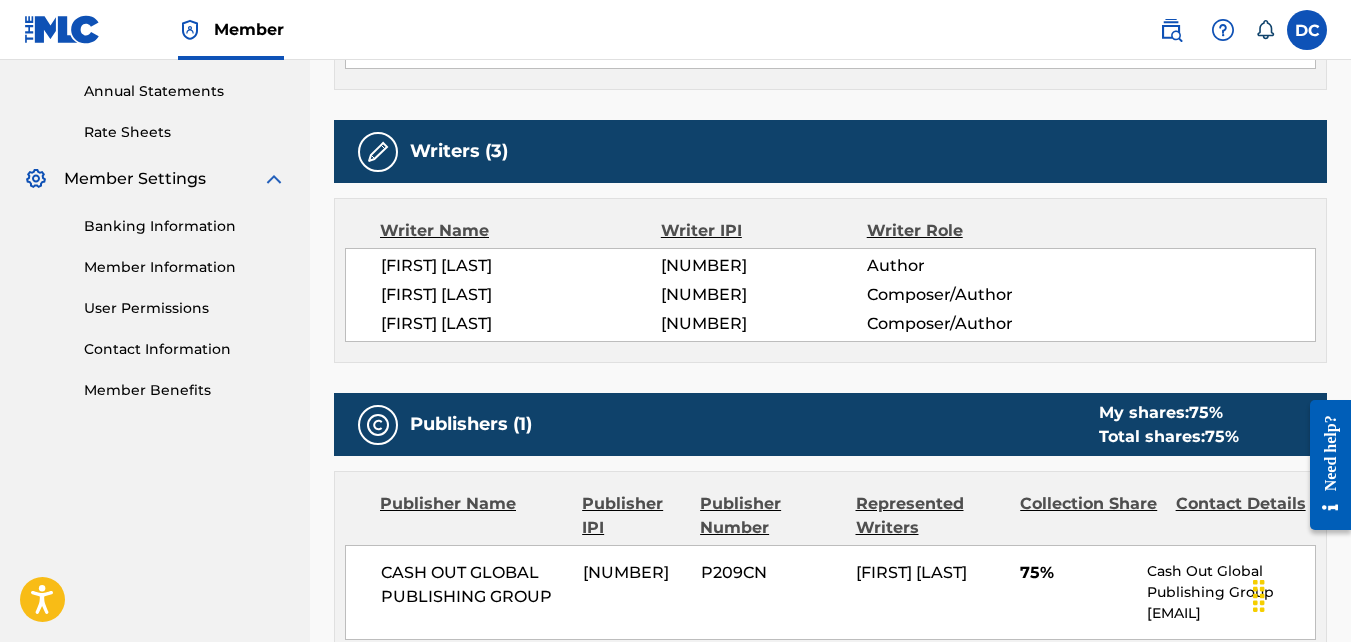 scroll, scrollTop: 900, scrollLeft: 0, axis: vertical 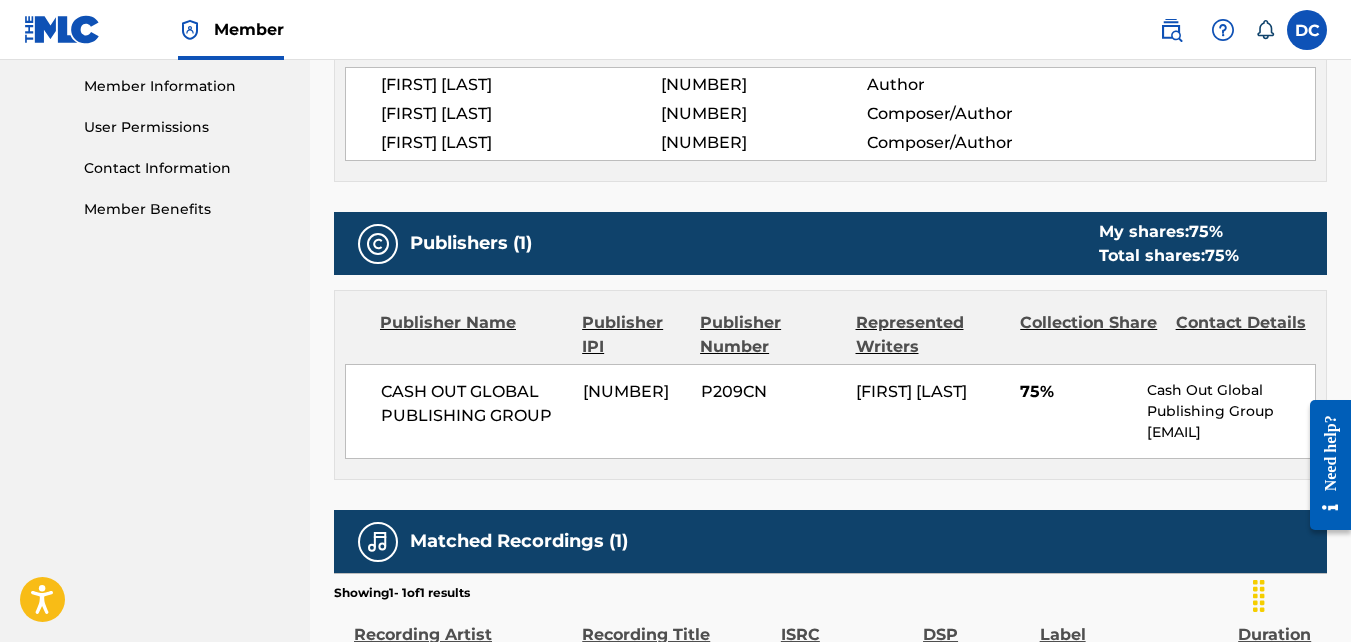 click on "Writer Name Writer IPI Writer Role [FIRST] [LAST] [NUMBER] Author [FIRST] [LAST] [NUMBER] Composer/Author [FIRST] [LAST] [NUMBER] Composer/Author" at bounding box center [830, 99] 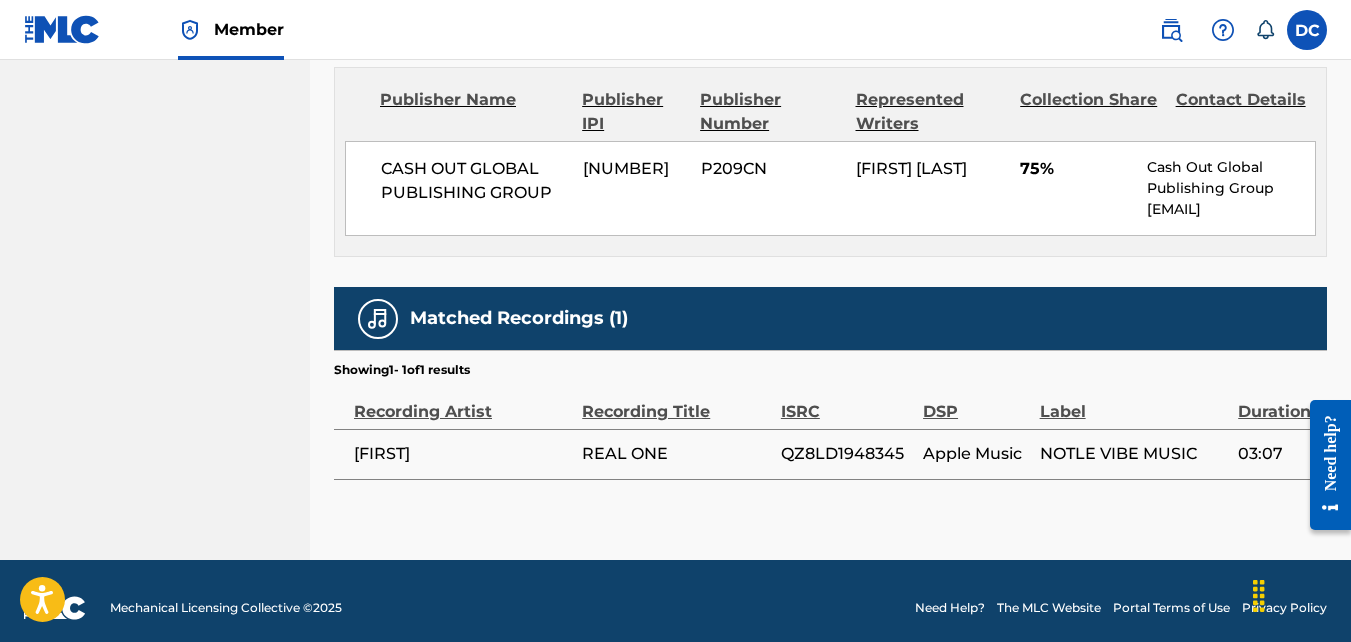scroll, scrollTop: 1158, scrollLeft: 0, axis: vertical 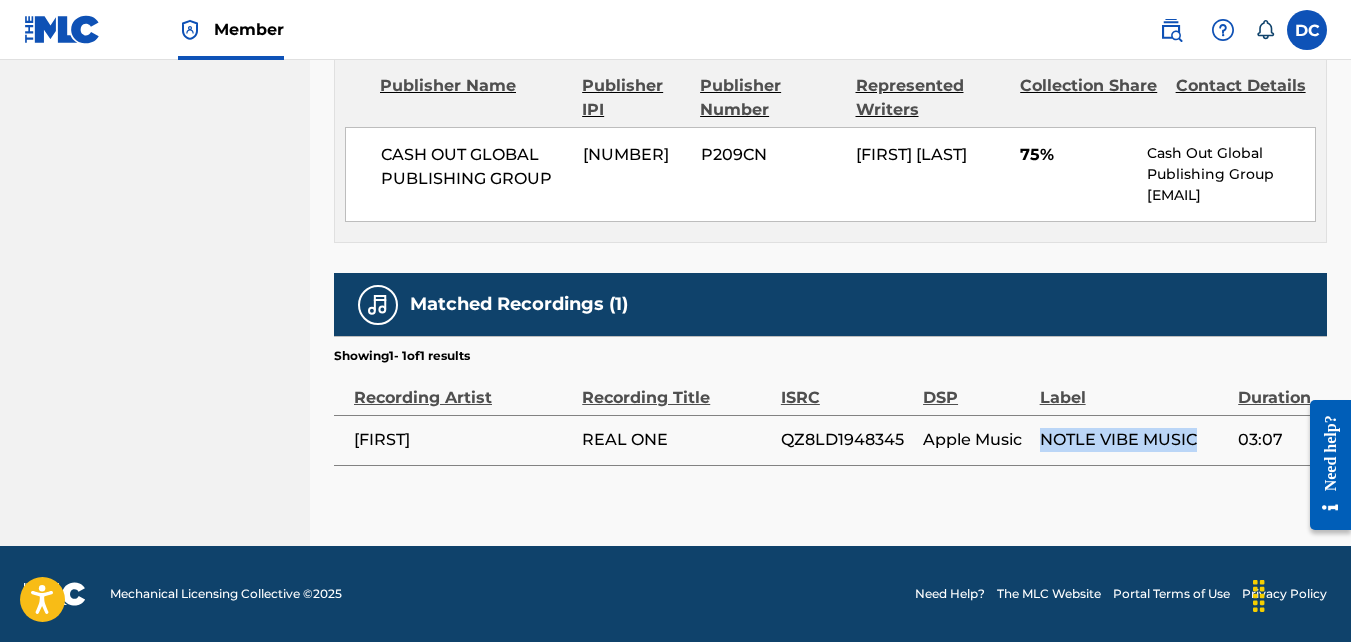 drag, startPoint x: 1194, startPoint y: 440, endPoint x: 1044, endPoint y: 436, distance: 150.05333 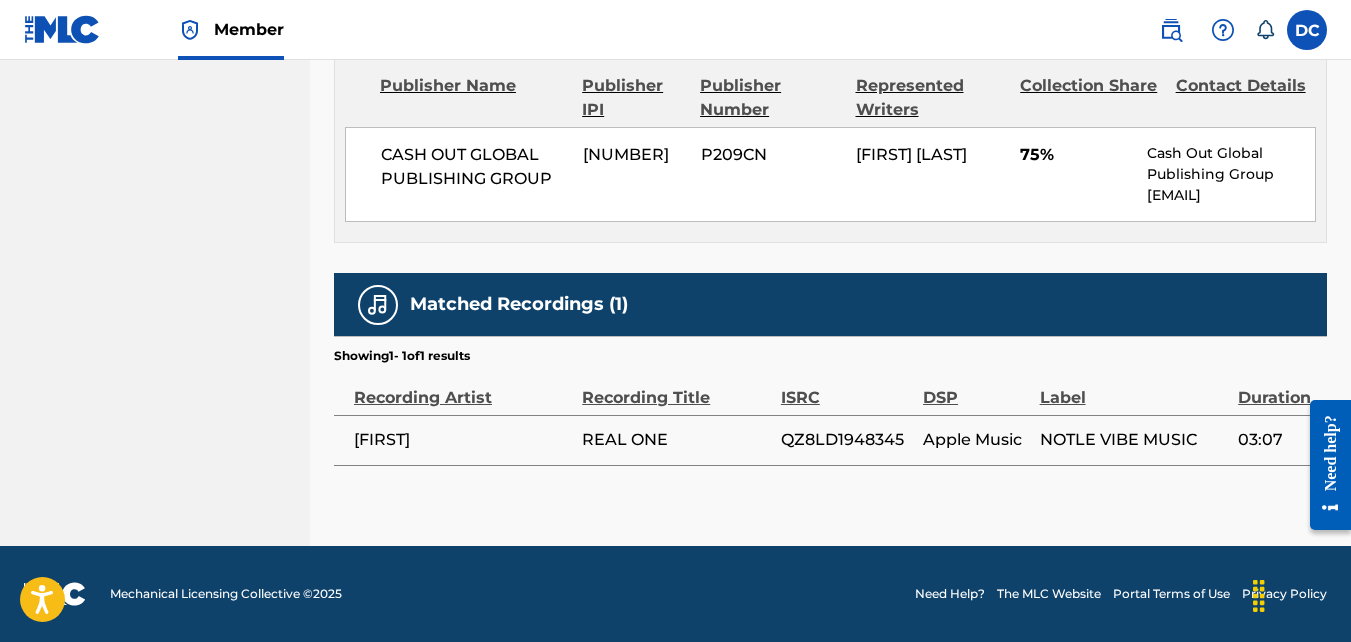 drag, startPoint x: 1044, startPoint y: 436, endPoint x: 1121, endPoint y: 494, distance: 96.40021 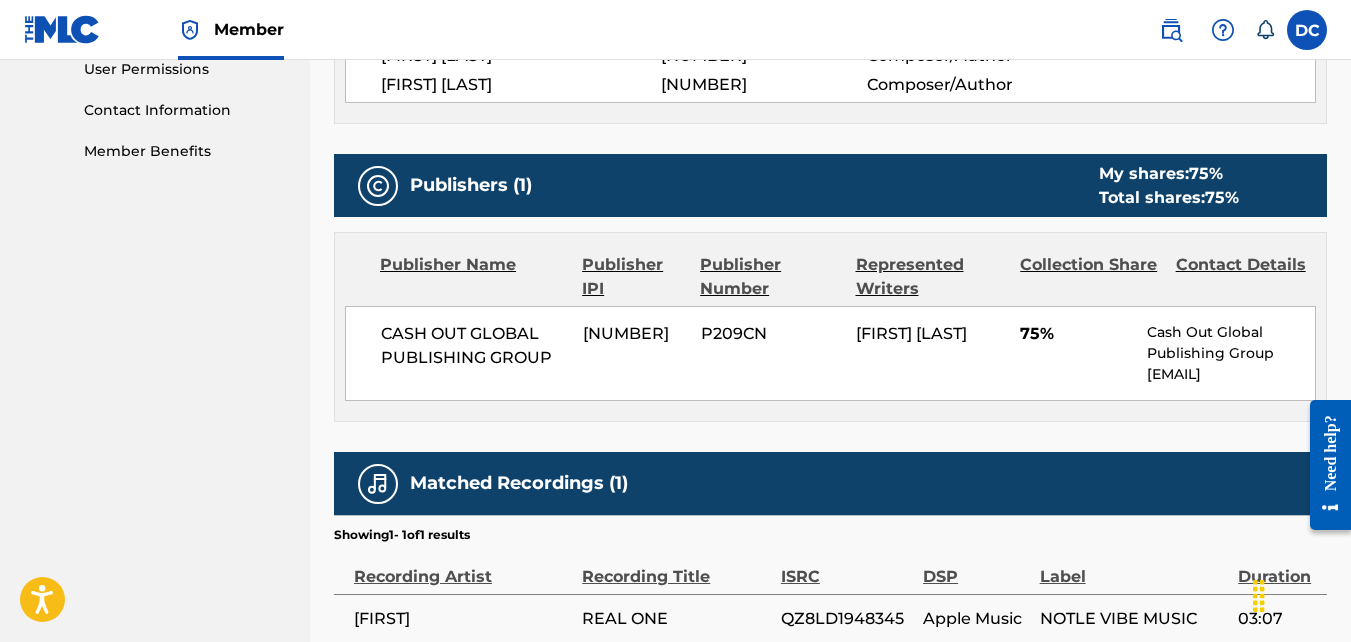 scroll, scrollTop: 1158, scrollLeft: 0, axis: vertical 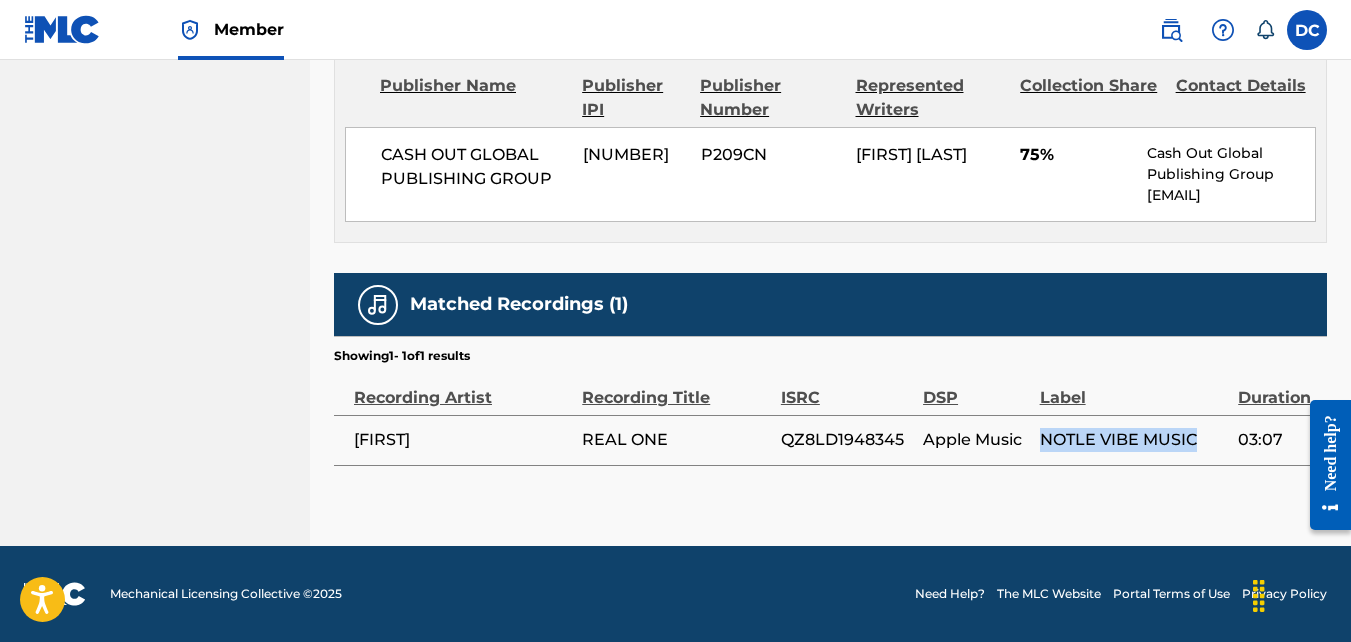 drag, startPoint x: 1199, startPoint y: 436, endPoint x: 1036, endPoint y: 445, distance: 163.24828 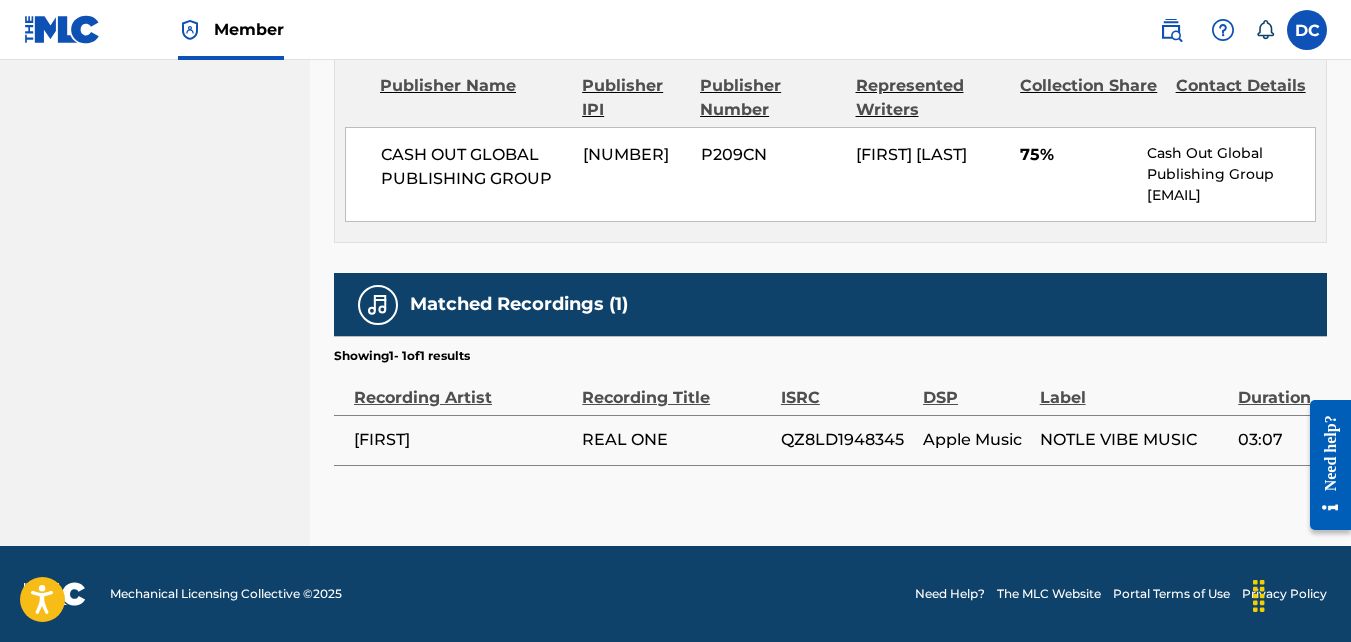 drag, startPoint x: 1036, startPoint y: 445, endPoint x: 1018, endPoint y: 522, distance: 79.07591 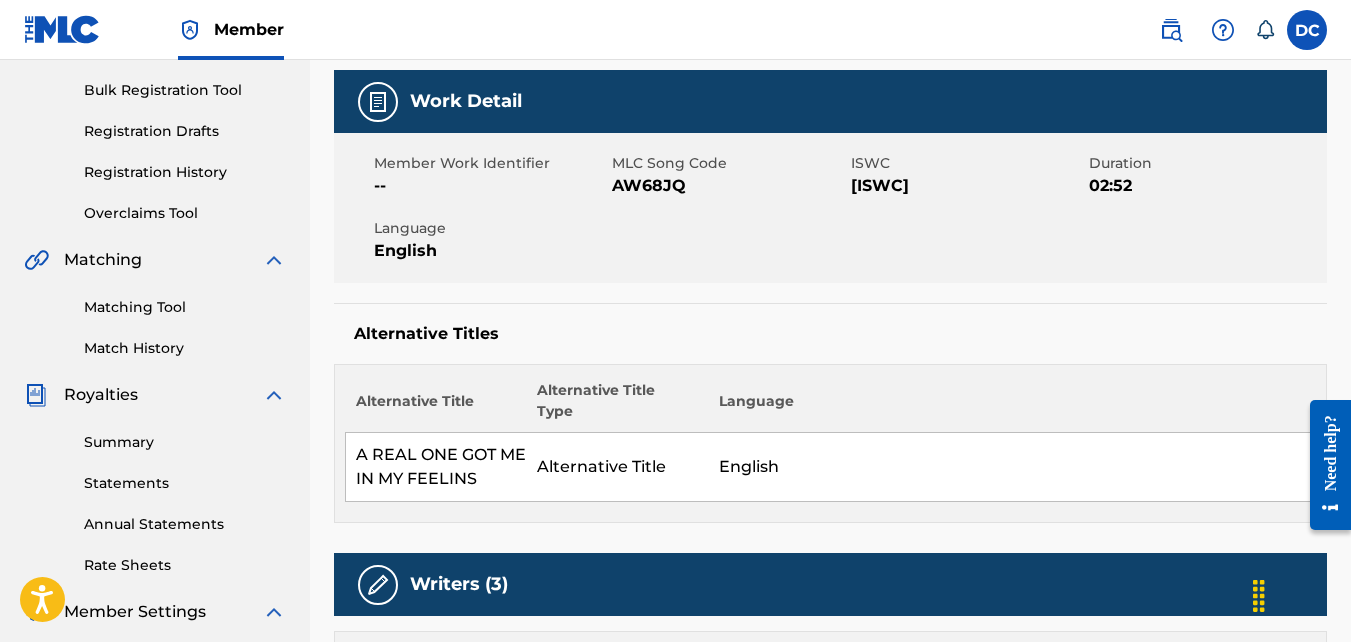 scroll, scrollTop: 0, scrollLeft: 0, axis: both 